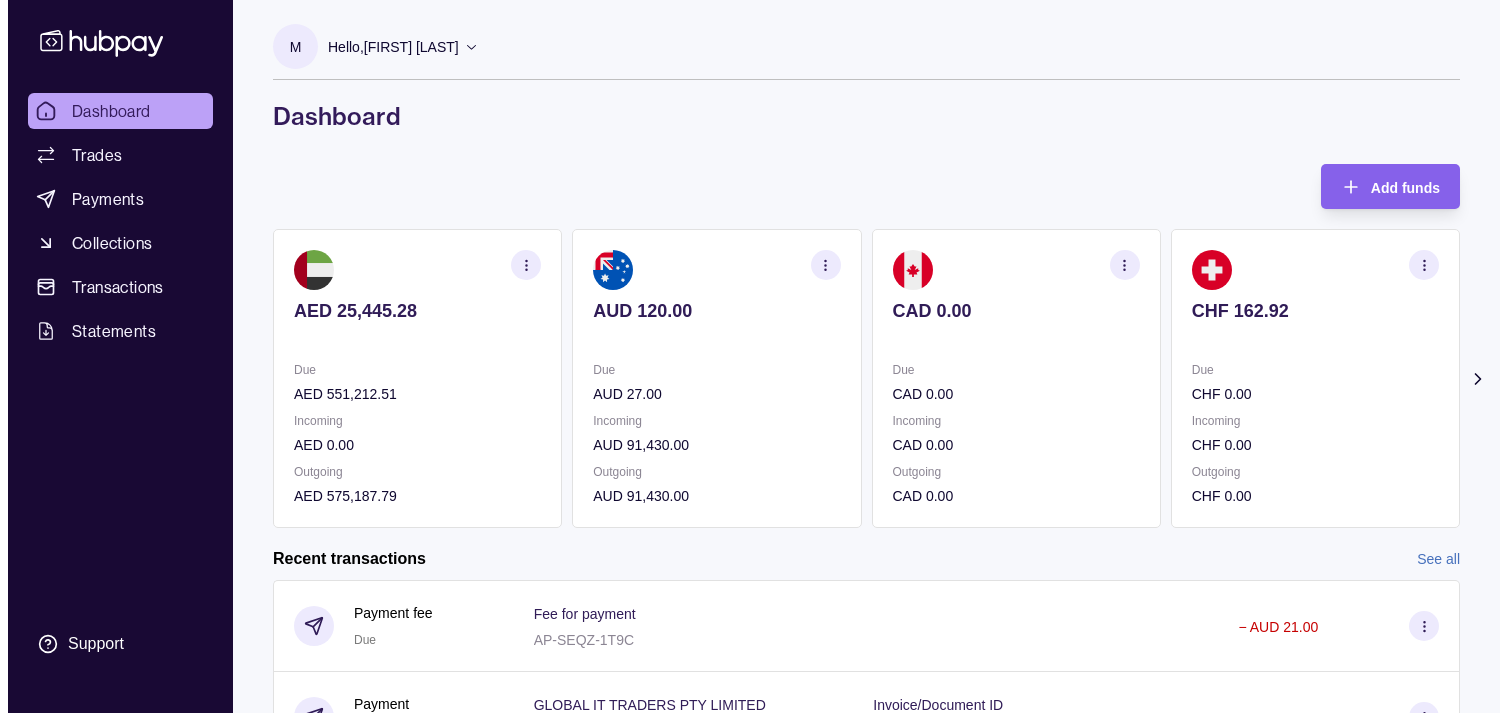 scroll, scrollTop: 0, scrollLeft: 0, axis: both 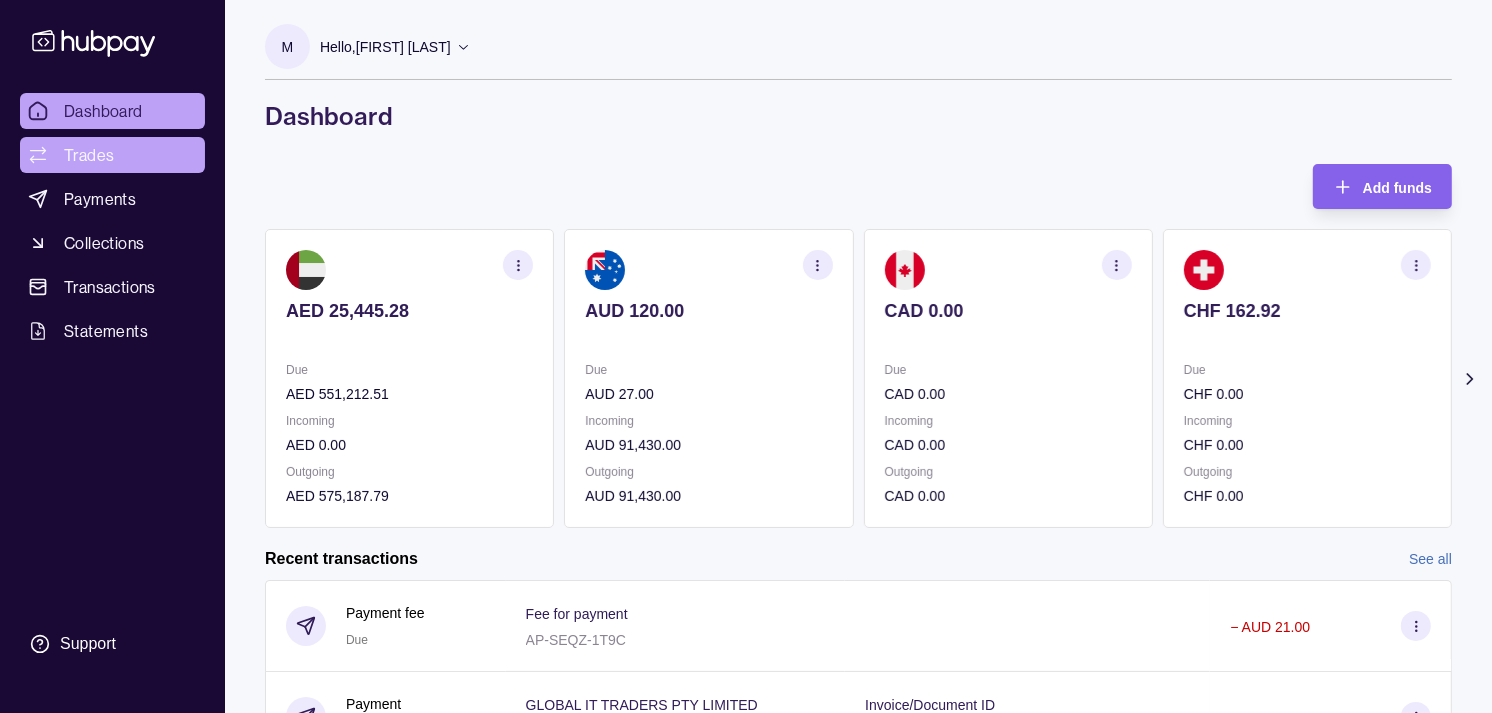 click on "Trades" at bounding box center [89, 155] 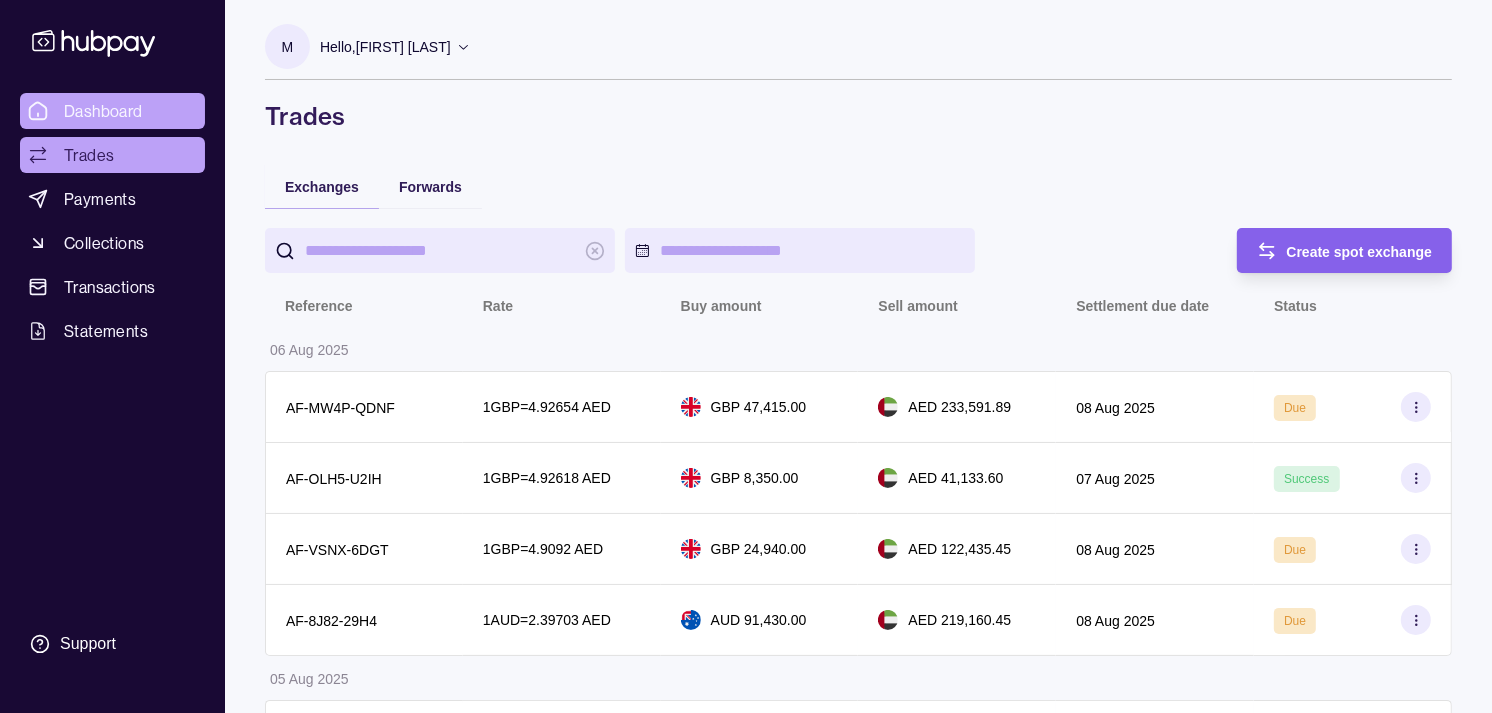 click on "Dashboard" at bounding box center [103, 111] 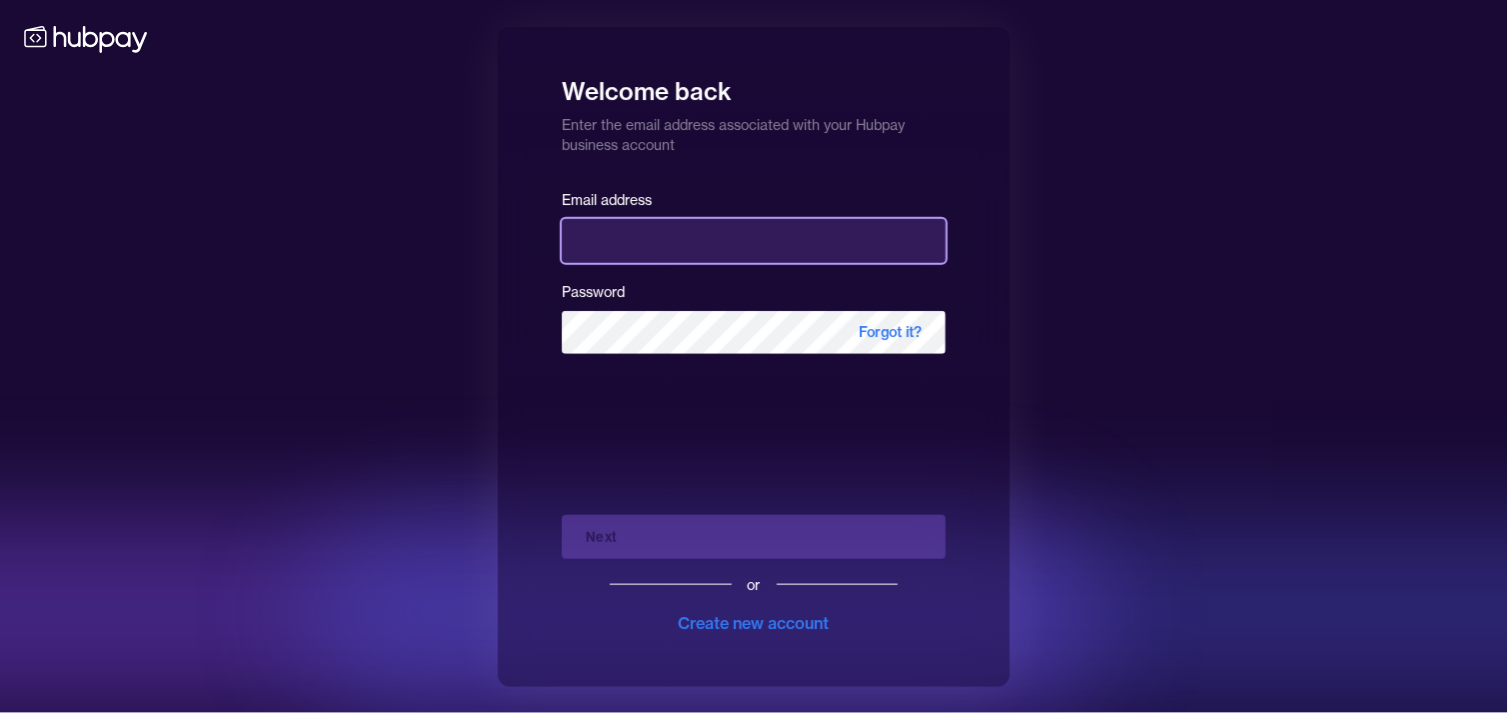 type on "**********" 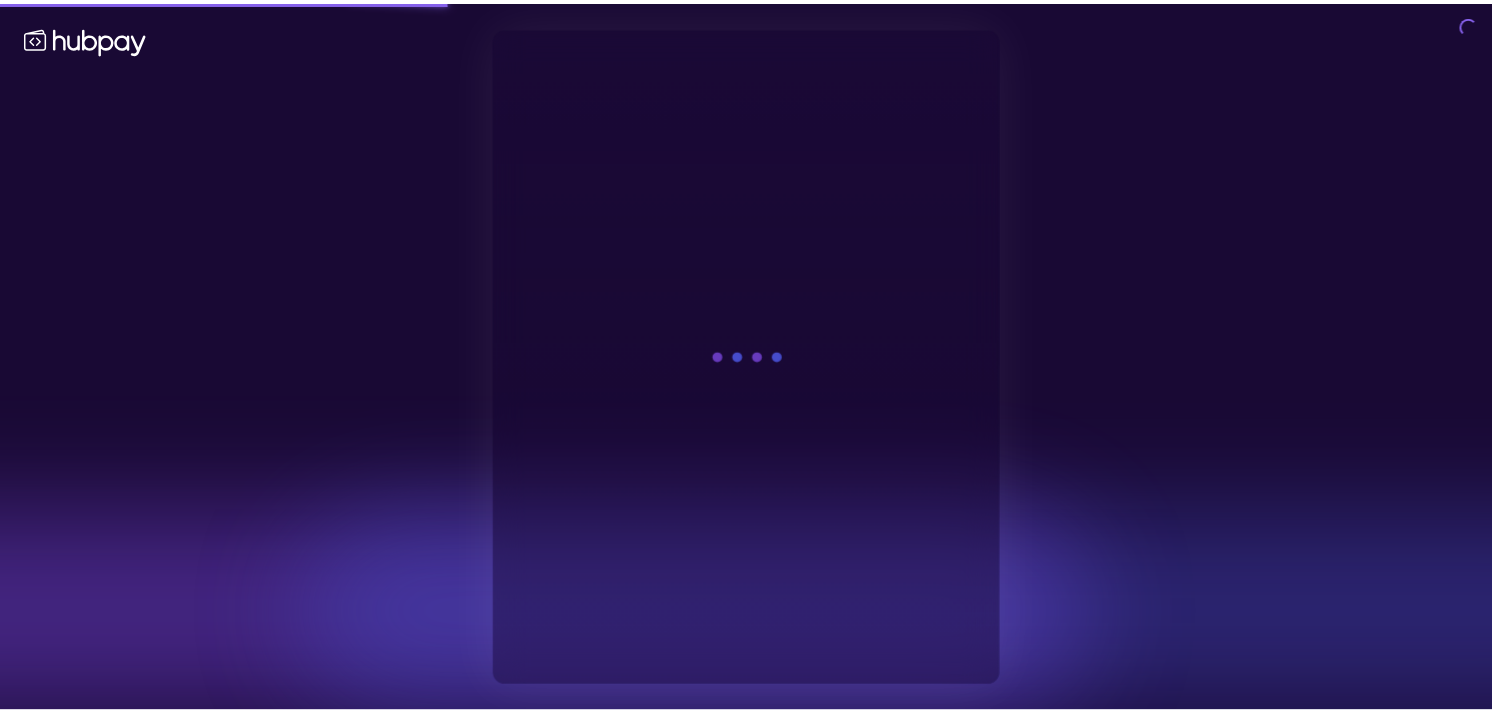 scroll, scrollTop: 0, scrollLeft: 0, axis: both 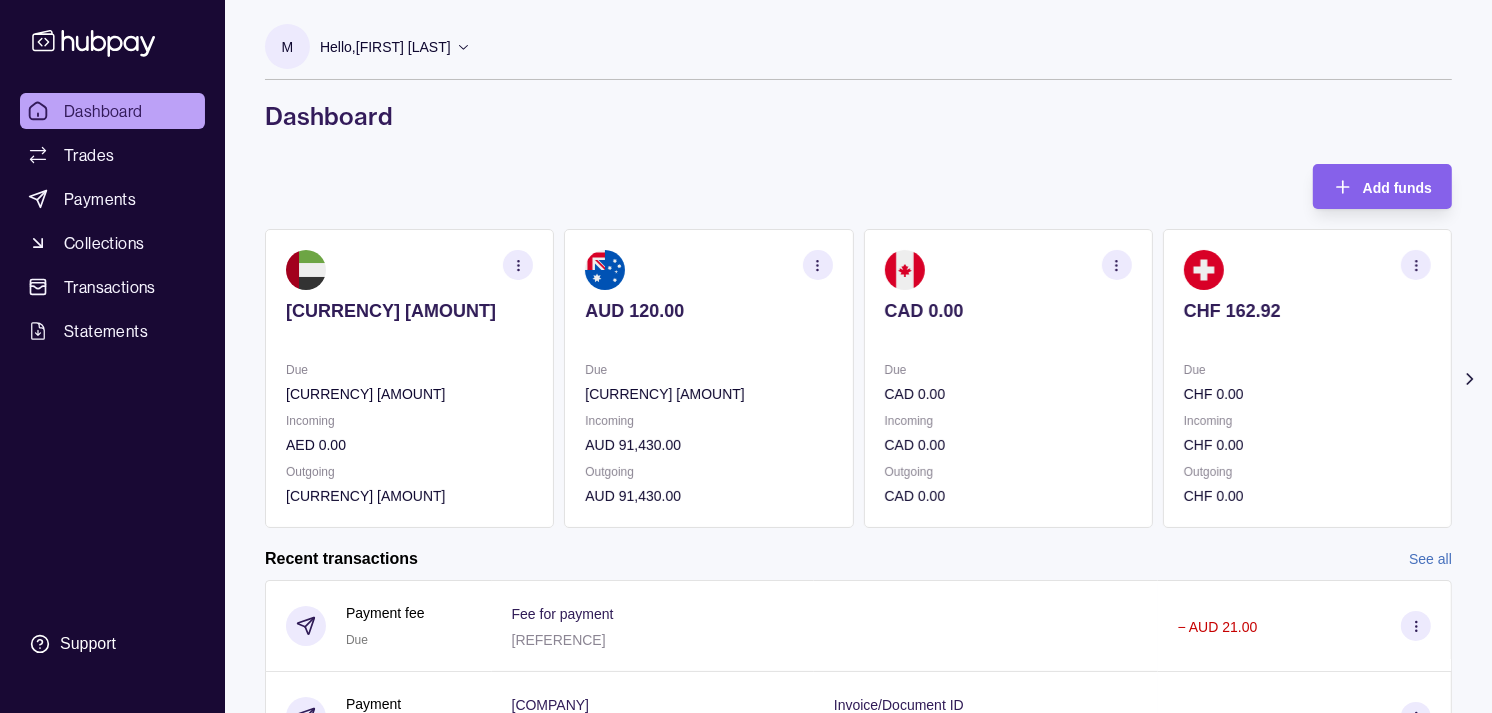 click on "Due" at bounding box center (1307, 370) 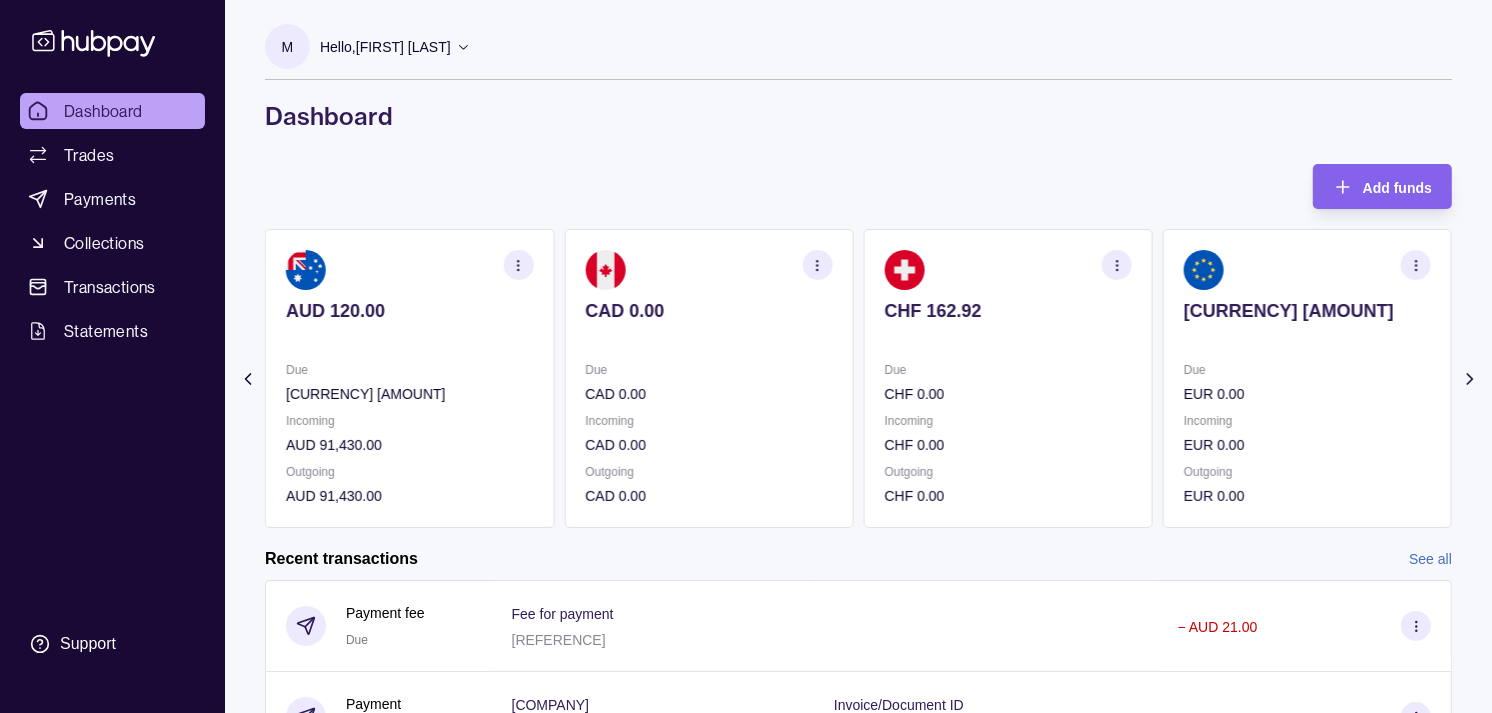 click on "Due" at bounding box center (1307, 370) 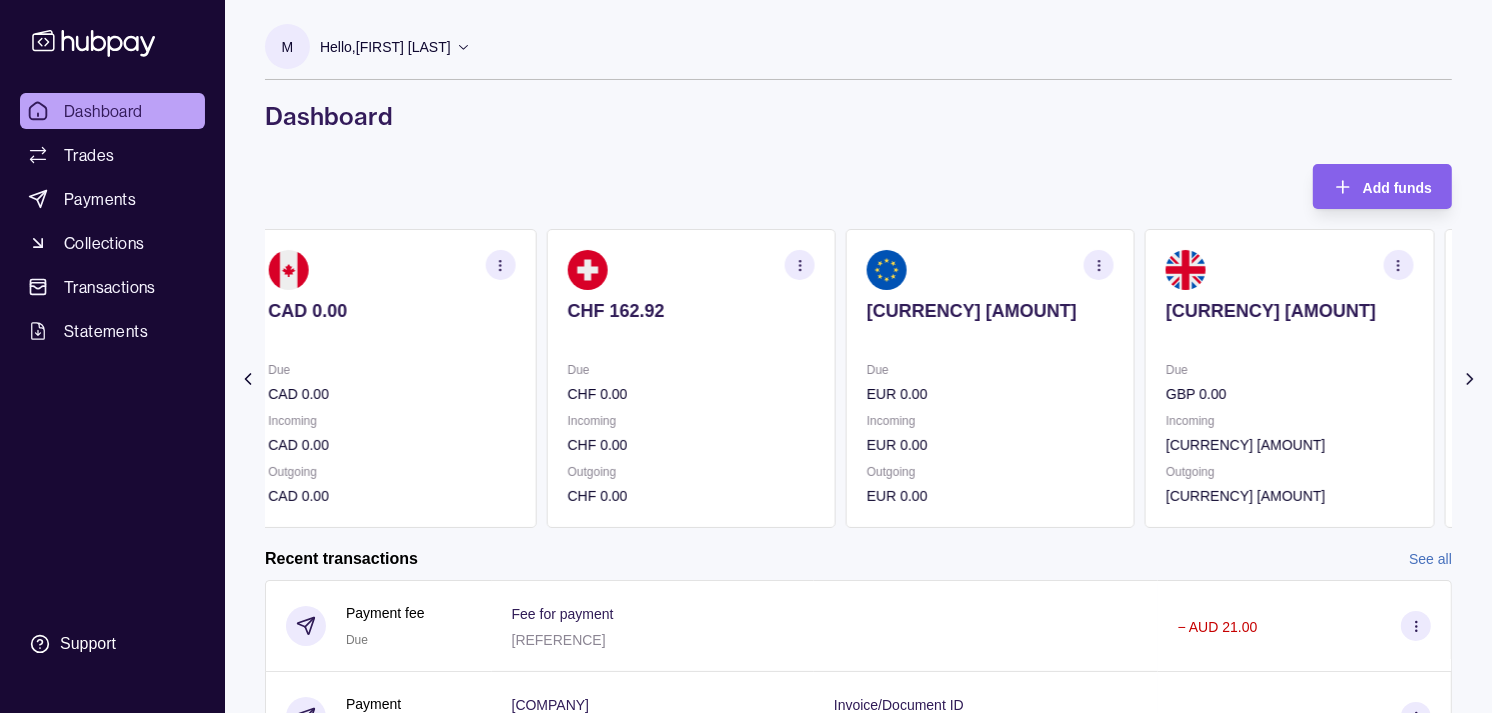 click on "[CURRENCY] [AMOUNT] Due [CURRENCY] [AMOUNT] Incoming [CURRENCY] [AMOUNT] Outgoing [CURRENCY] [AMOUNT]" at bounding box center (1289, 378) 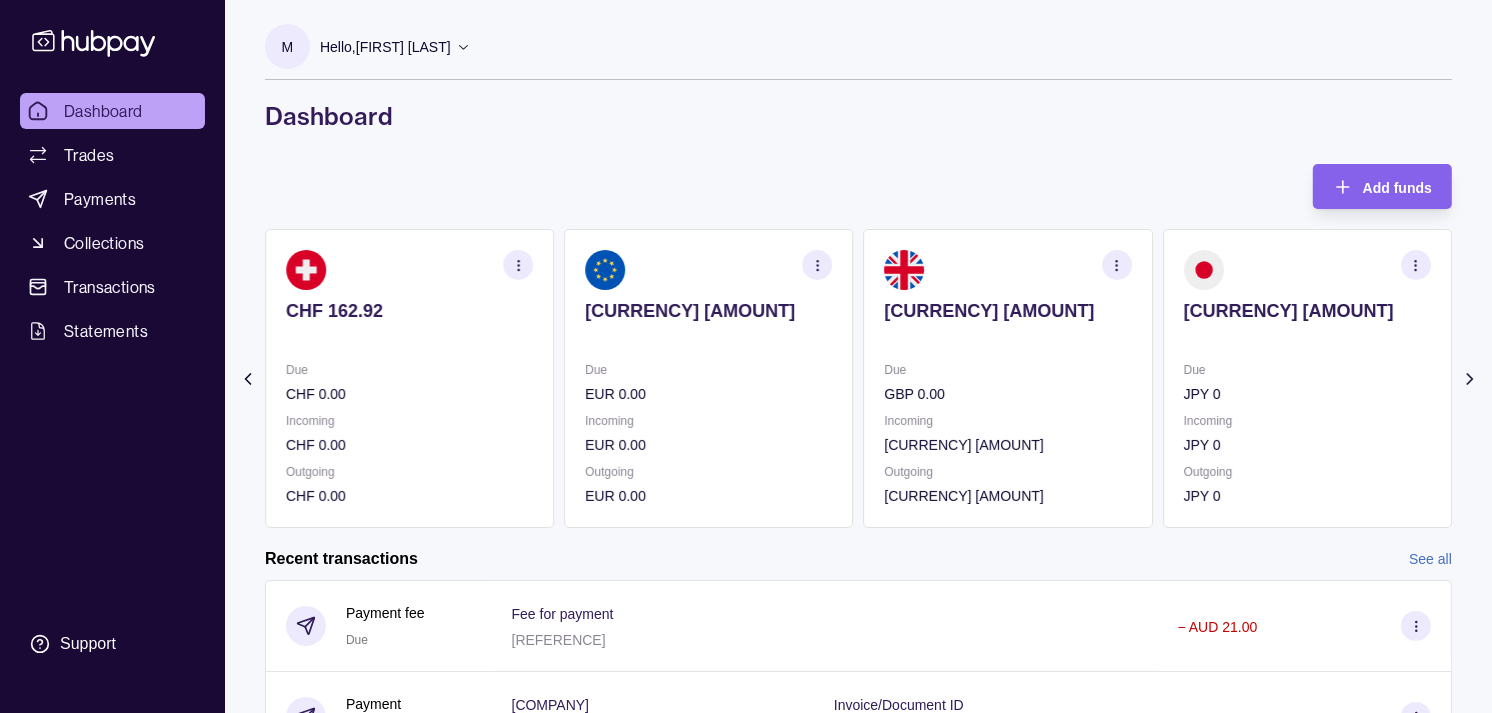 click at bounding box center [1307, 338] 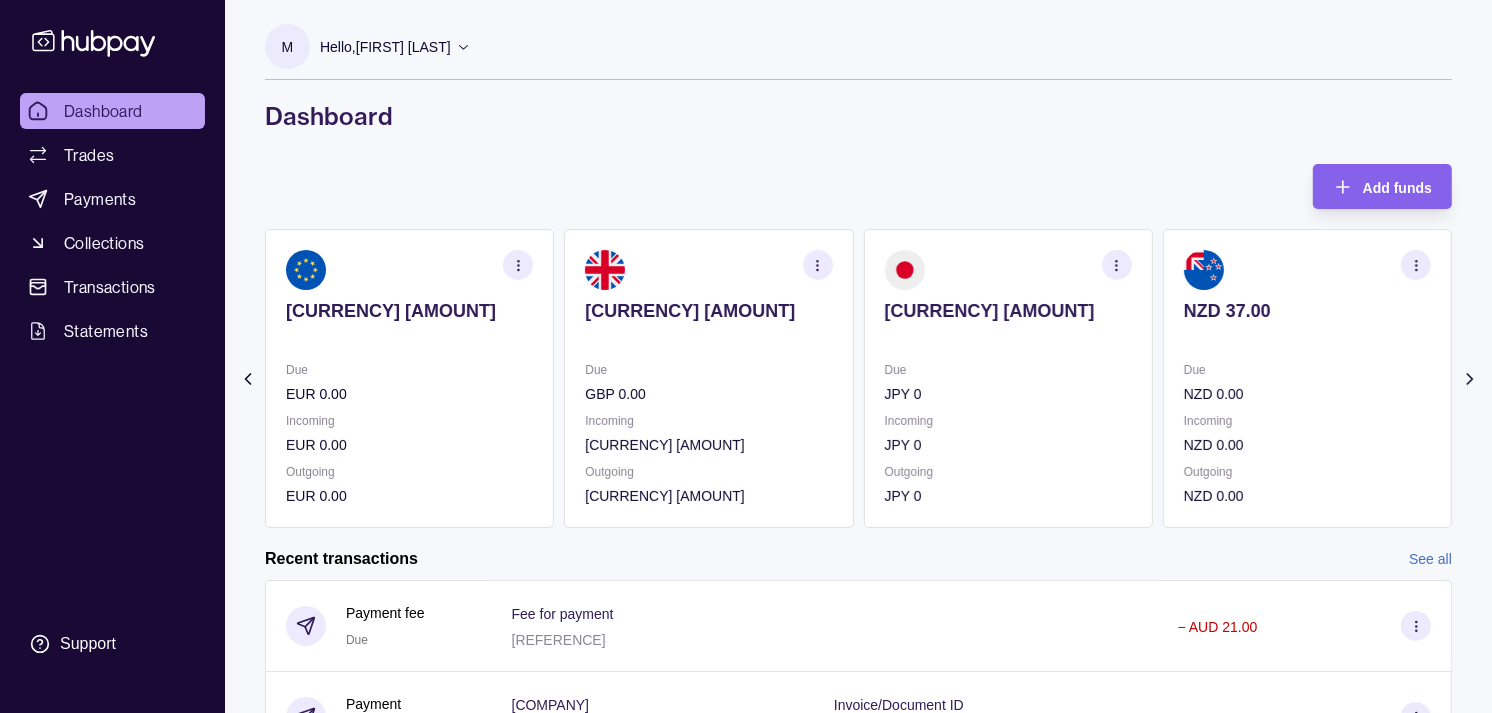 click on "Due [CURRENCY] [AMOUNT] Incoming [CURRENCY] [AMOUNT] Outgoing [CURRENCY] [AMOUNT]" at bounding box center (1307, 378) 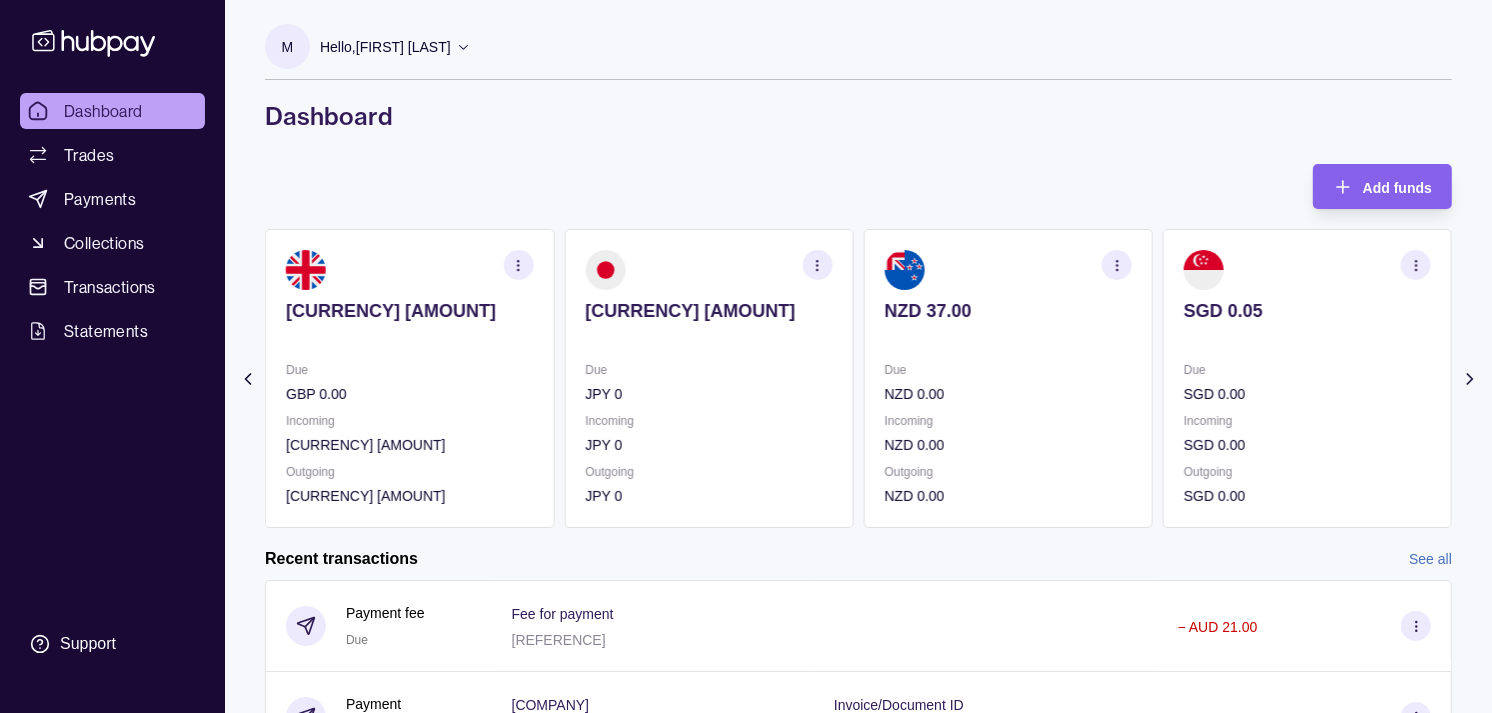 click on "NZD 0.00" at bounding box center (1008, 394) 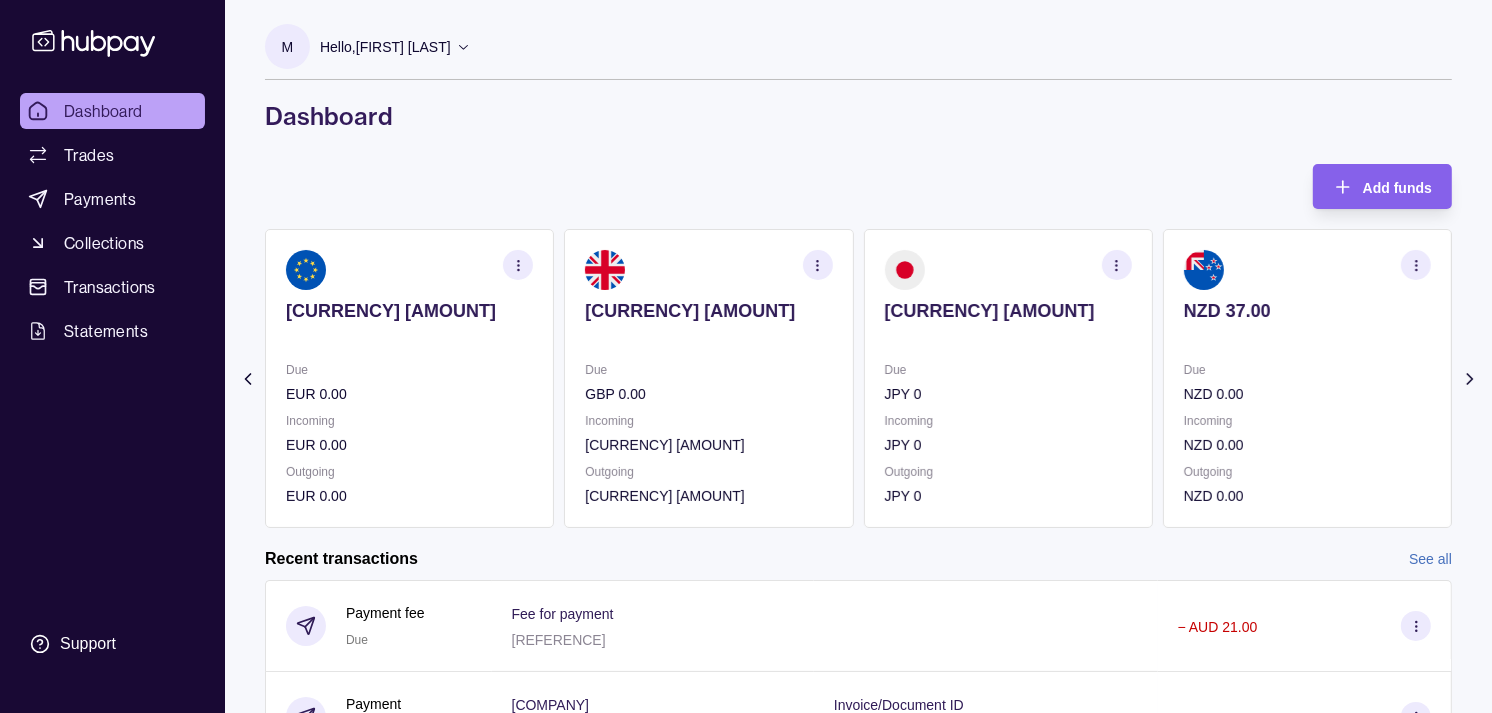 click on "Due JPY 0 Incoming JPY 0 Outgoing JPY 0" at bounding box center (1008, 433) 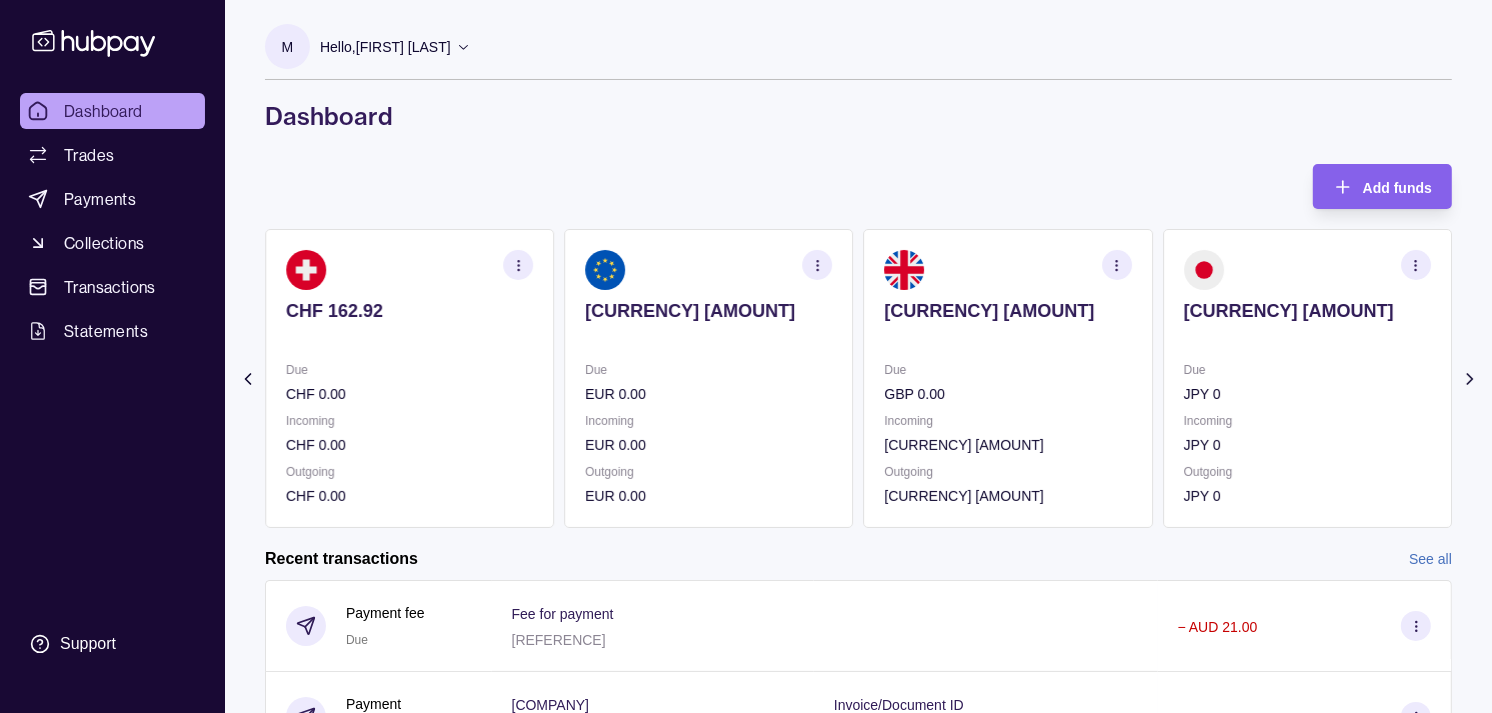 click on "[CURRENCY] [AMOUNT]" at bounding box center [1008, 324] 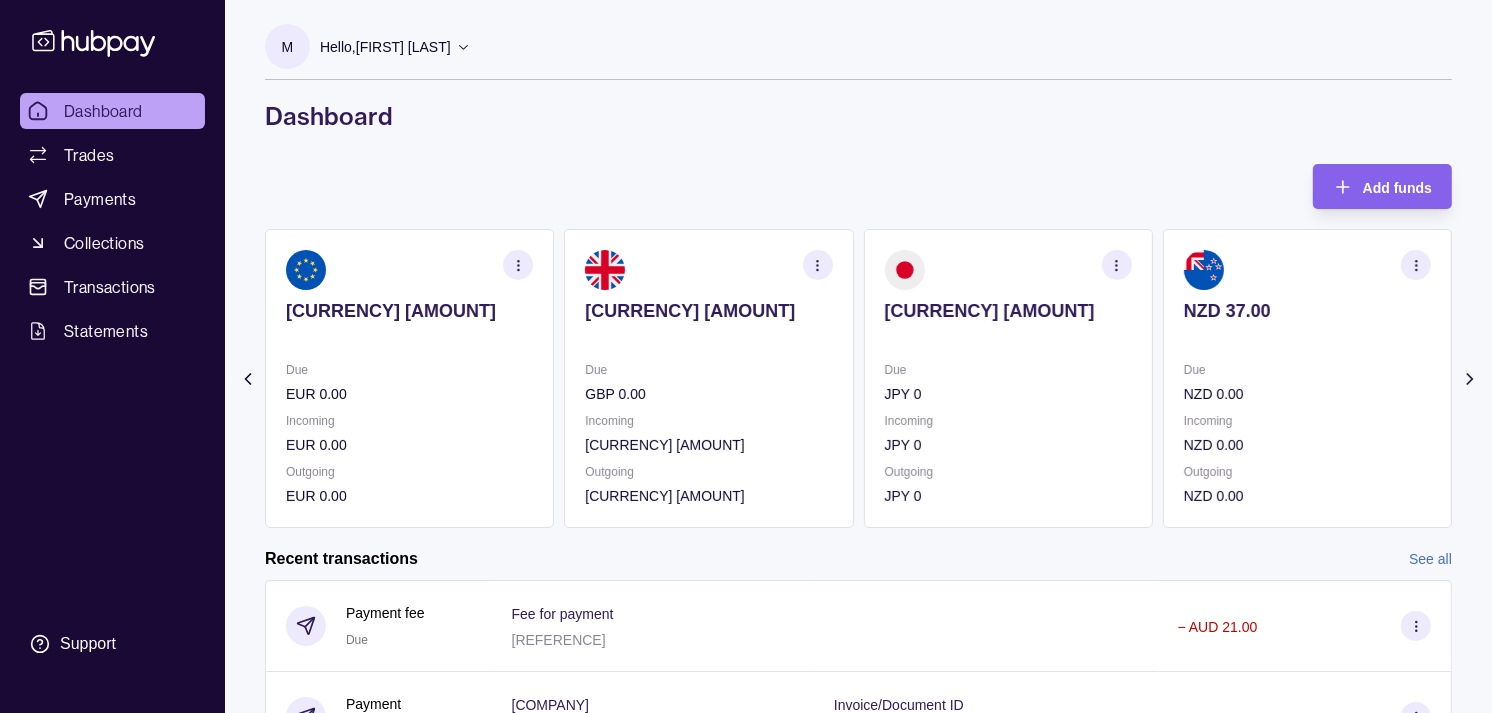 click at bounding box center [708, 338] 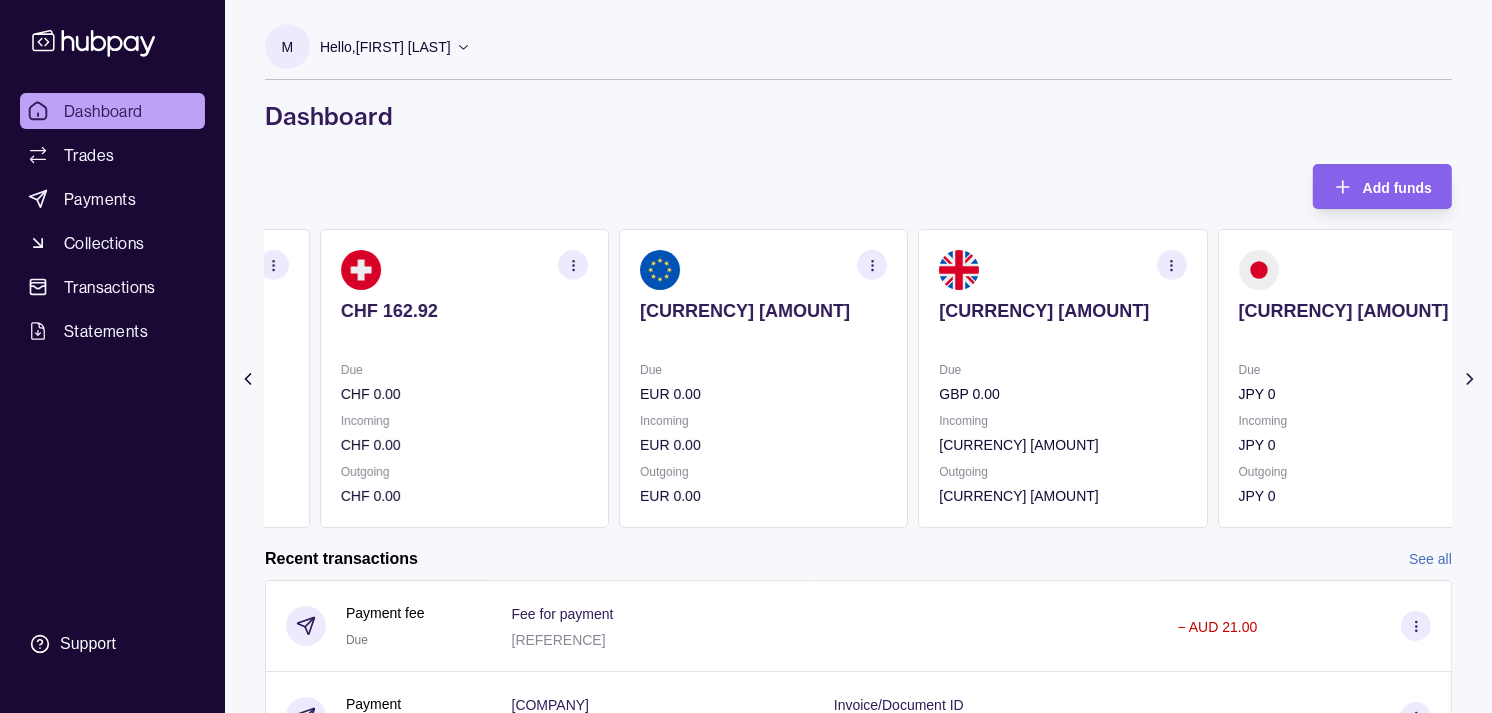 click at bounding box center (763, 338) 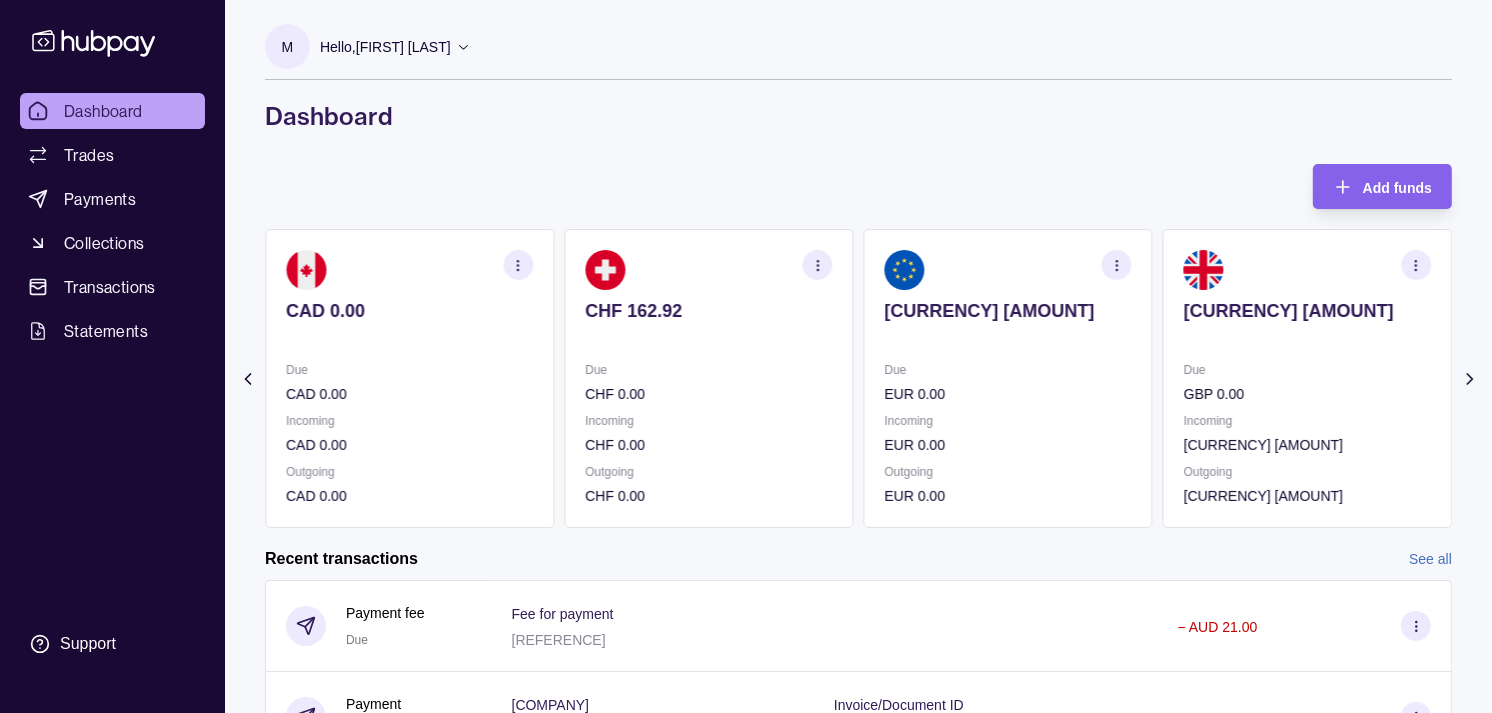 click at bounding box center [708, 338] 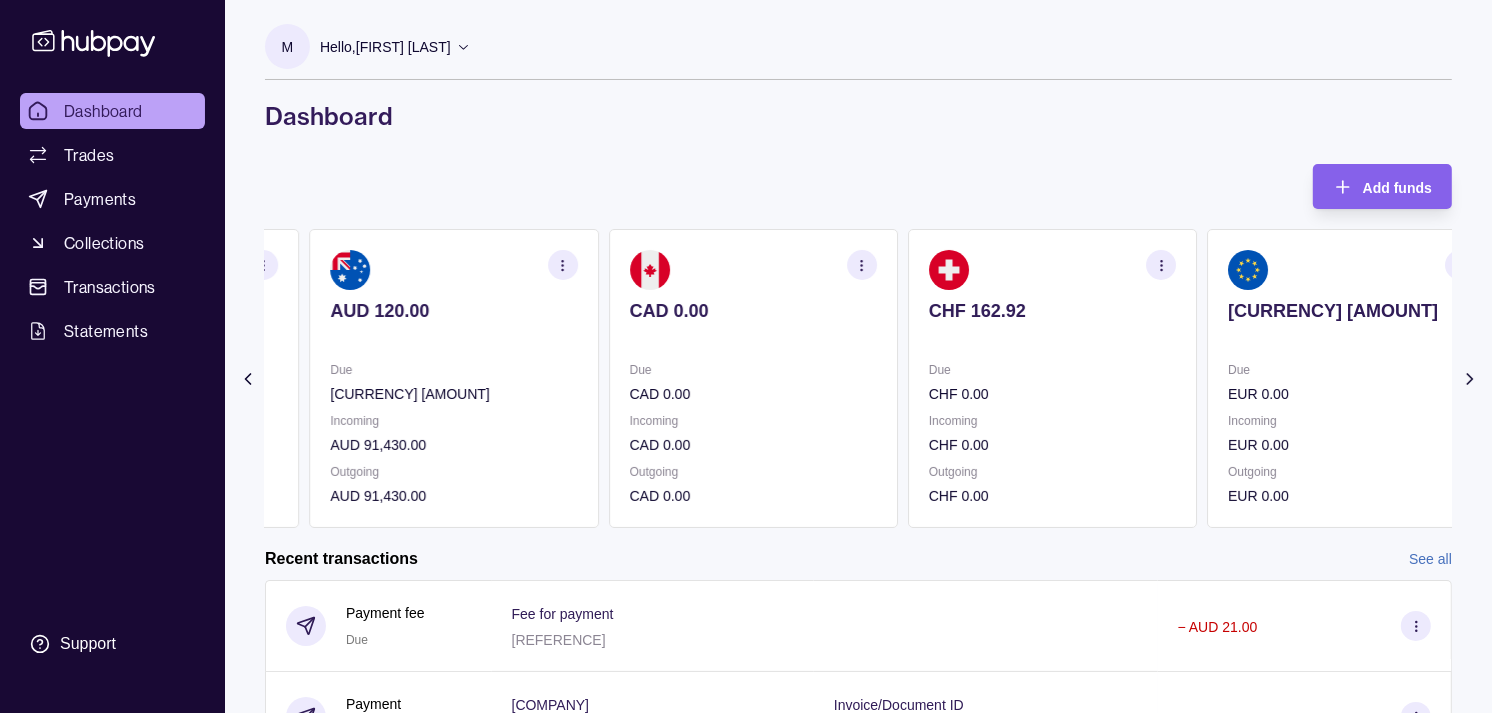 click on "CAD 0.00                                                                                                               Due CAD 0.00 Incoming CAD 0.00 Outgoing CAD 0.00" at bounding box center [753, 378] 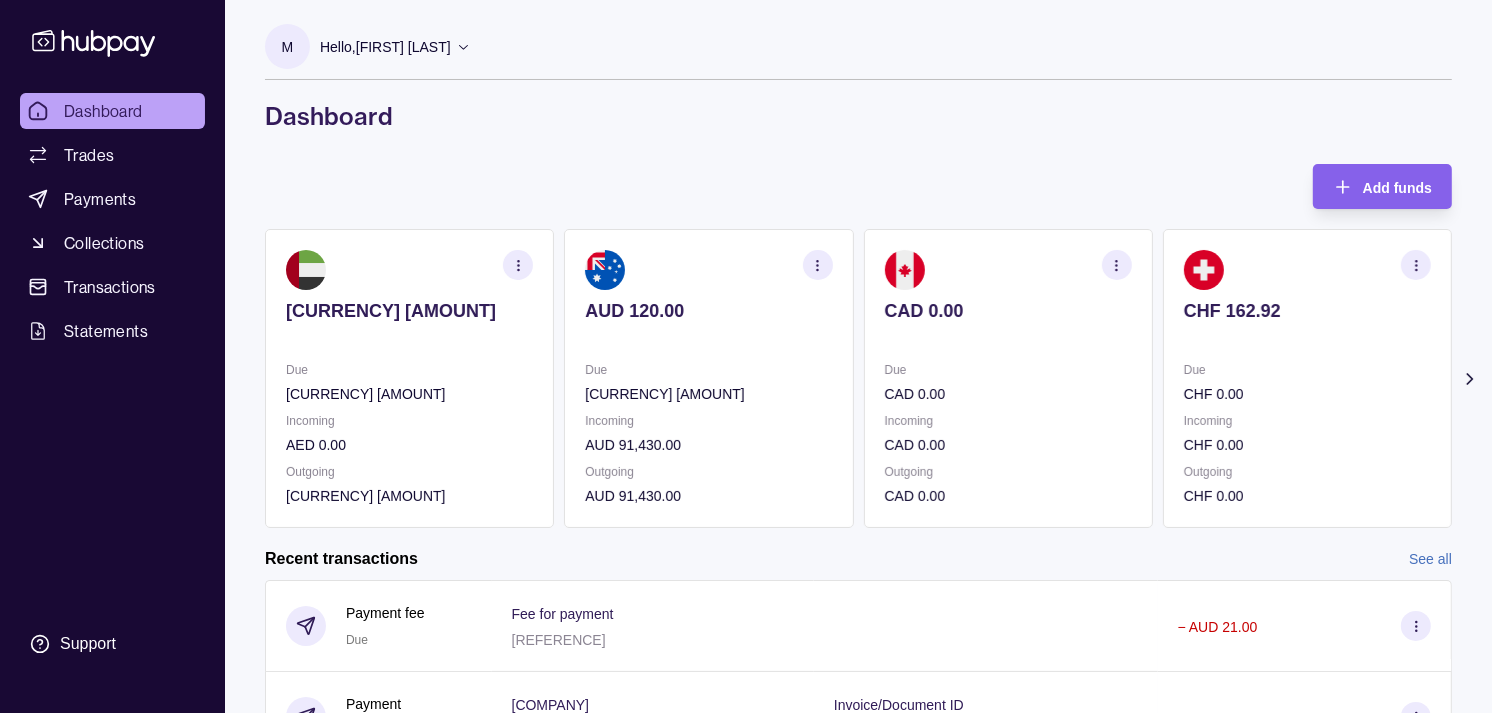 click on "[CURRENCY] [AMOUNT] Due [CURRENCY] [AMOUNT] Incoming [CURRENCY] [AMOUNT] Outgoing [CURRENCY] [AMOUNT]" at bounding box center (708, 378) 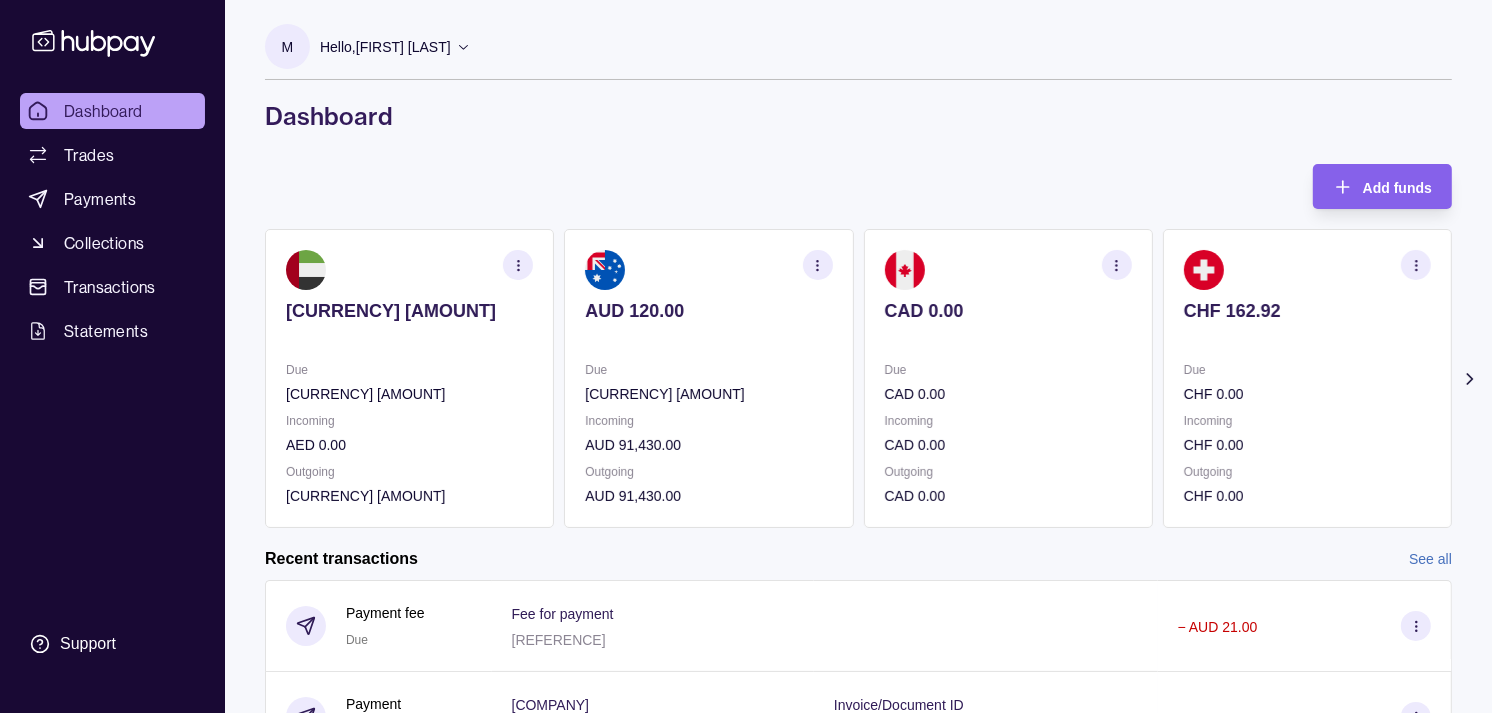 click on "[CURRENCY] [AMOUNT] Due [CURRENCY] [AMOUNT] Incoming [CURRENCY] [AMOUNT] Outgoing [CURRENCY] [AMOUNT] [CURRENCY] [AMOUNT] Due [CURRENCY] [AMOUNT] Incoming [CURRENCY] [AMOUNT] Outgoing [CURRENCY] [AMOUNT] [CURRENCY] [AMOUNT] Due [CURRENCY] [AMOUNT] Incoming [CURRENCY] [AMOUNT] Outgoing [CURRENCY] [AMOUNT] [CURRENCY] [AMOUNT]" at bounding box center [858, 378] 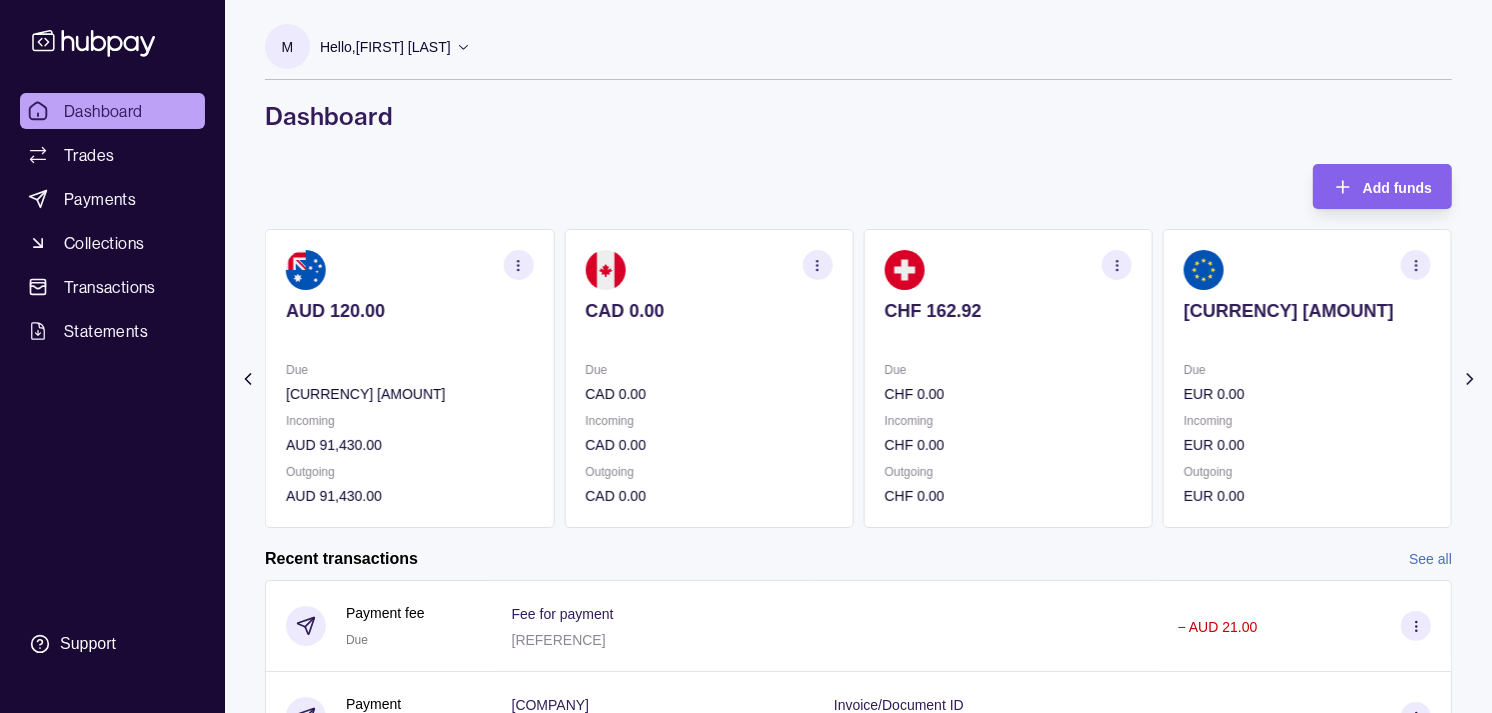 click on "Due" at bounding box center (1008, 370) 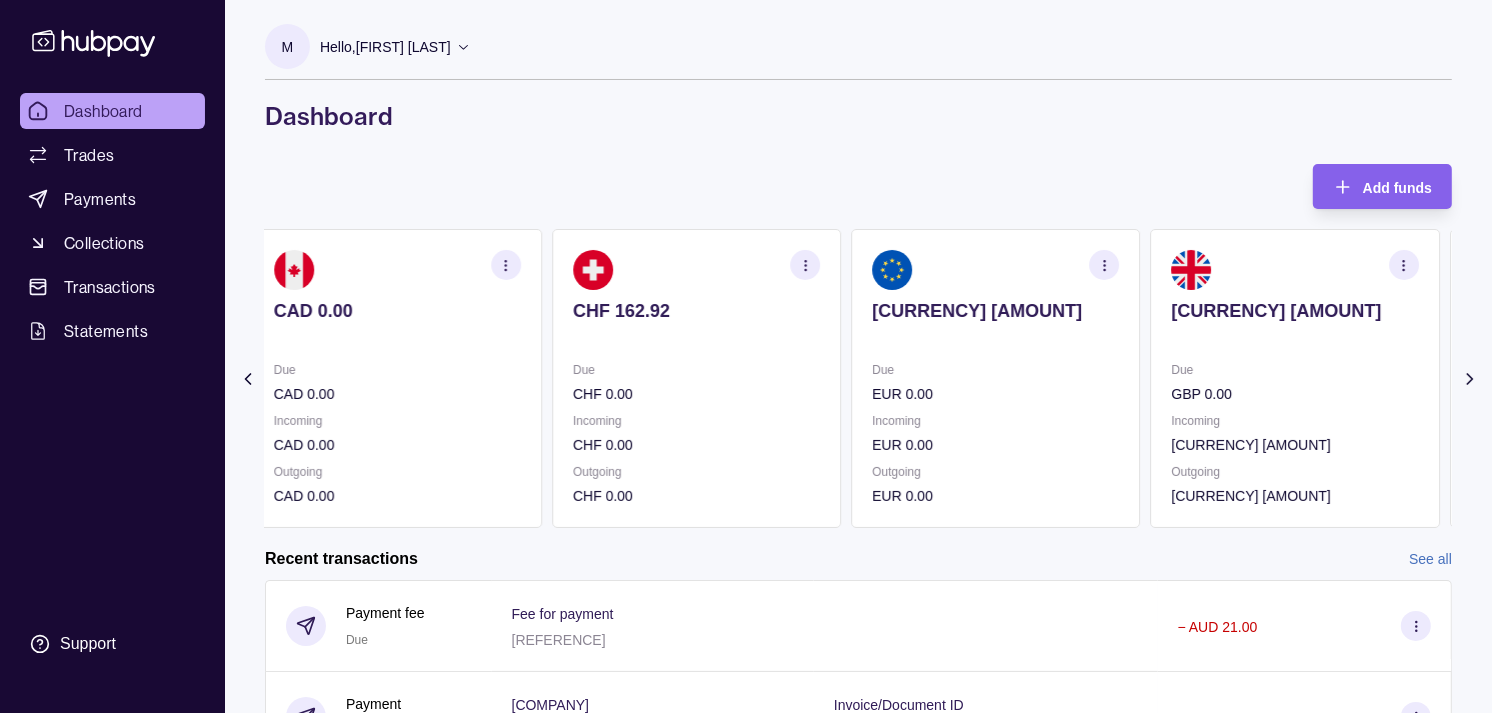 click on "Due" at bounding box center [995, 370] 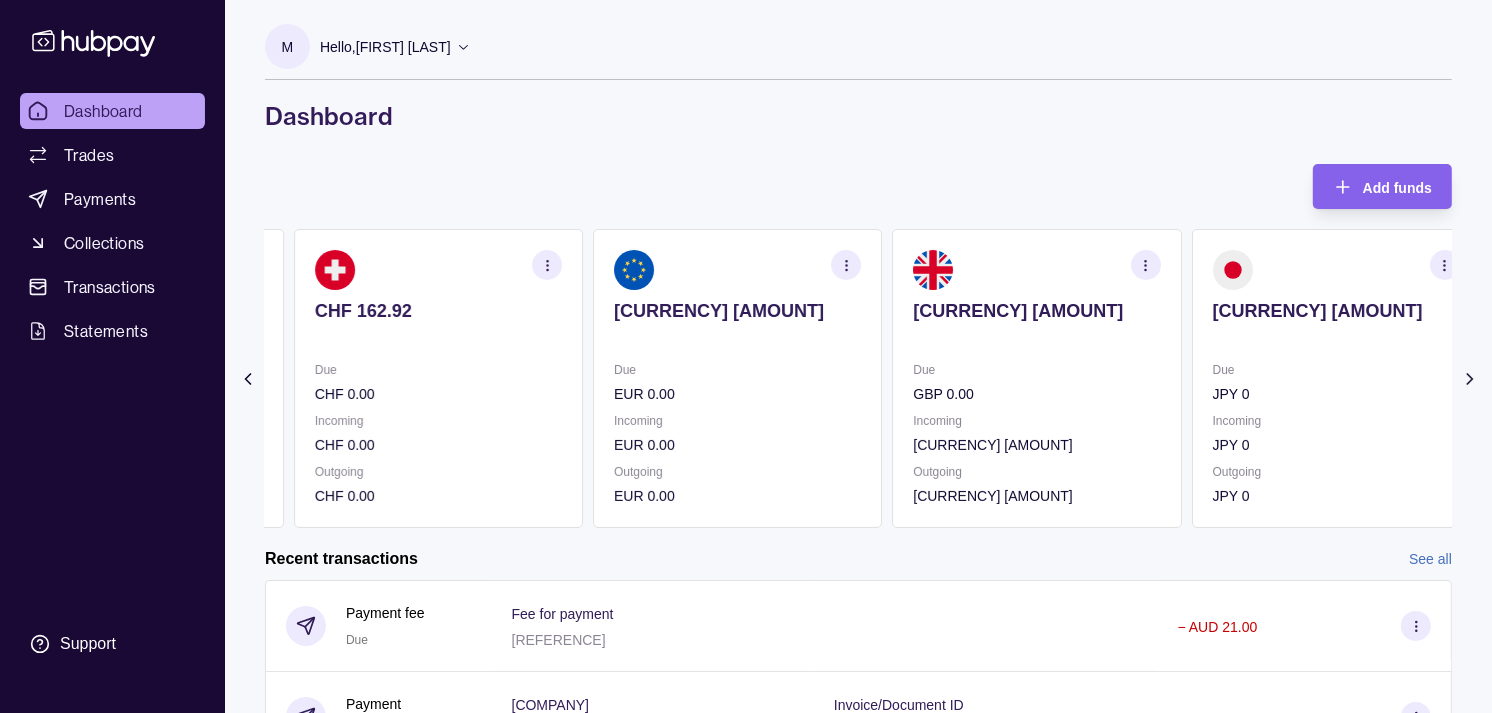 click on "Due" at bounding box center (1036, 370) 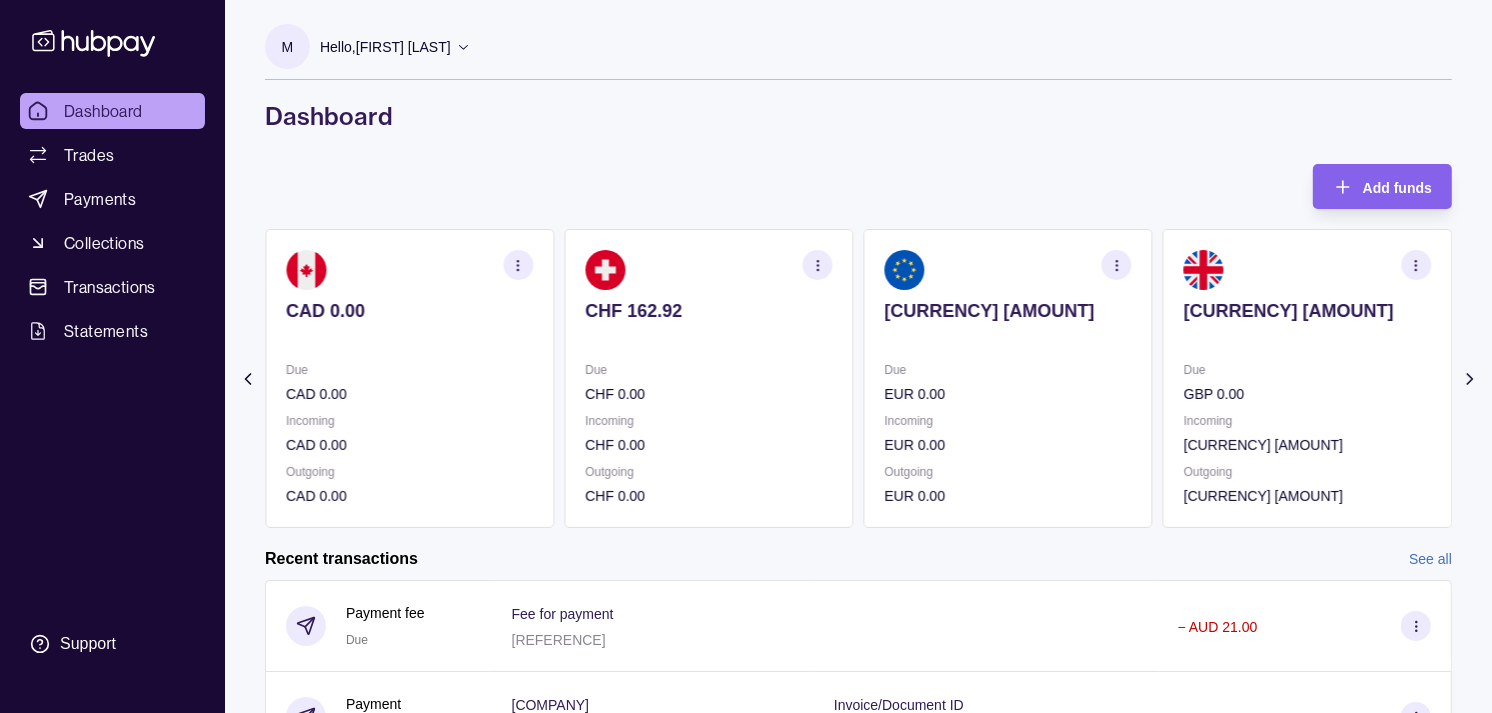 click on "EUR 0.00" at bounding box center [1008, 394] 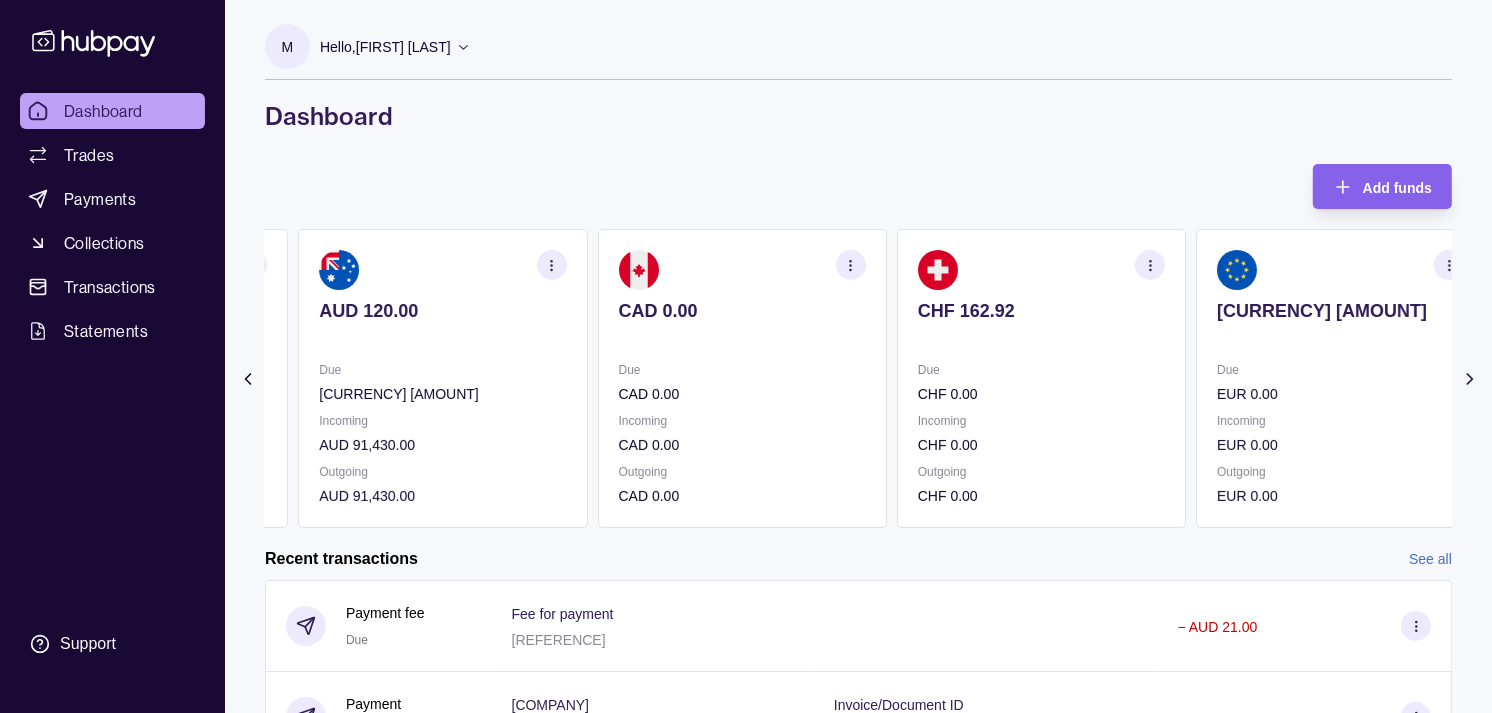 click on "CAD 0.00" at bounding box center (742, 394) 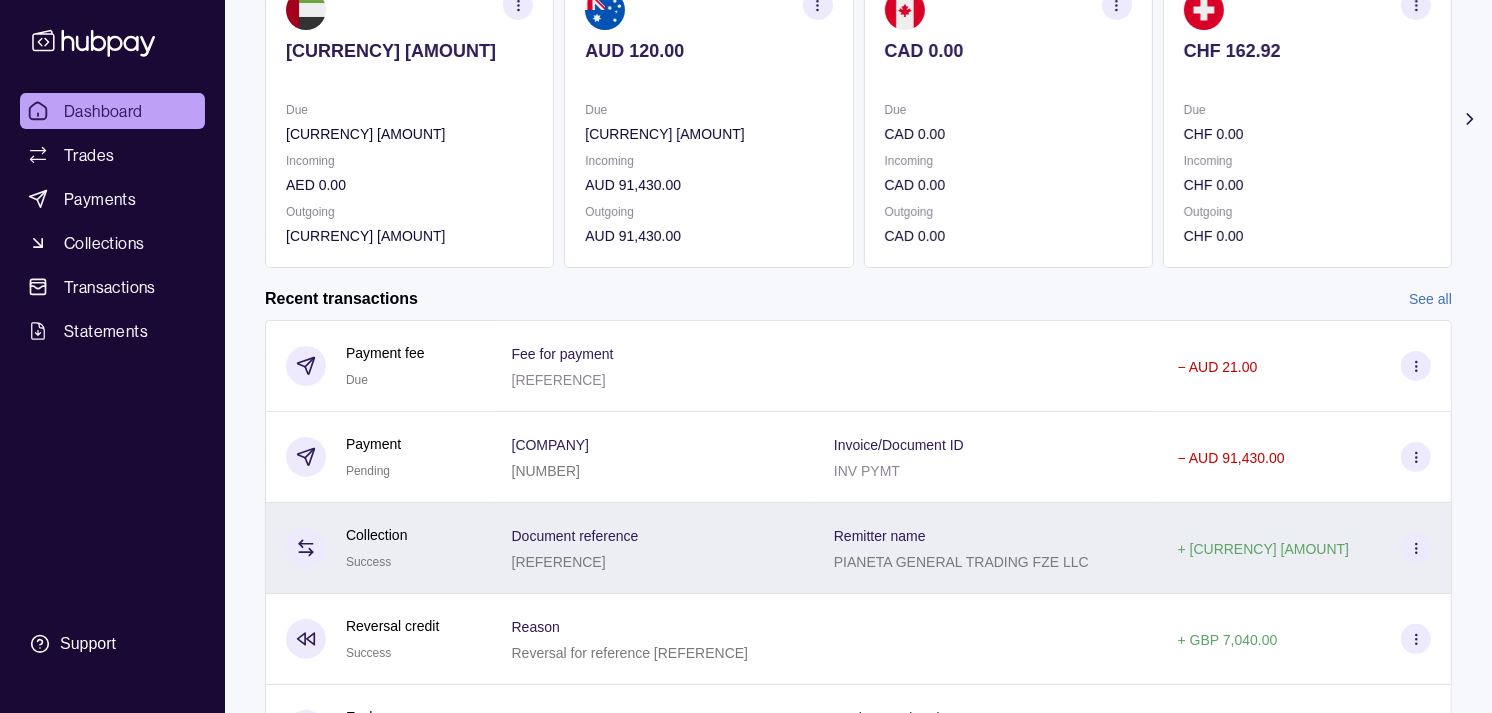 scroll, scrollTop: 0, scrollLeft: 0, axis: both 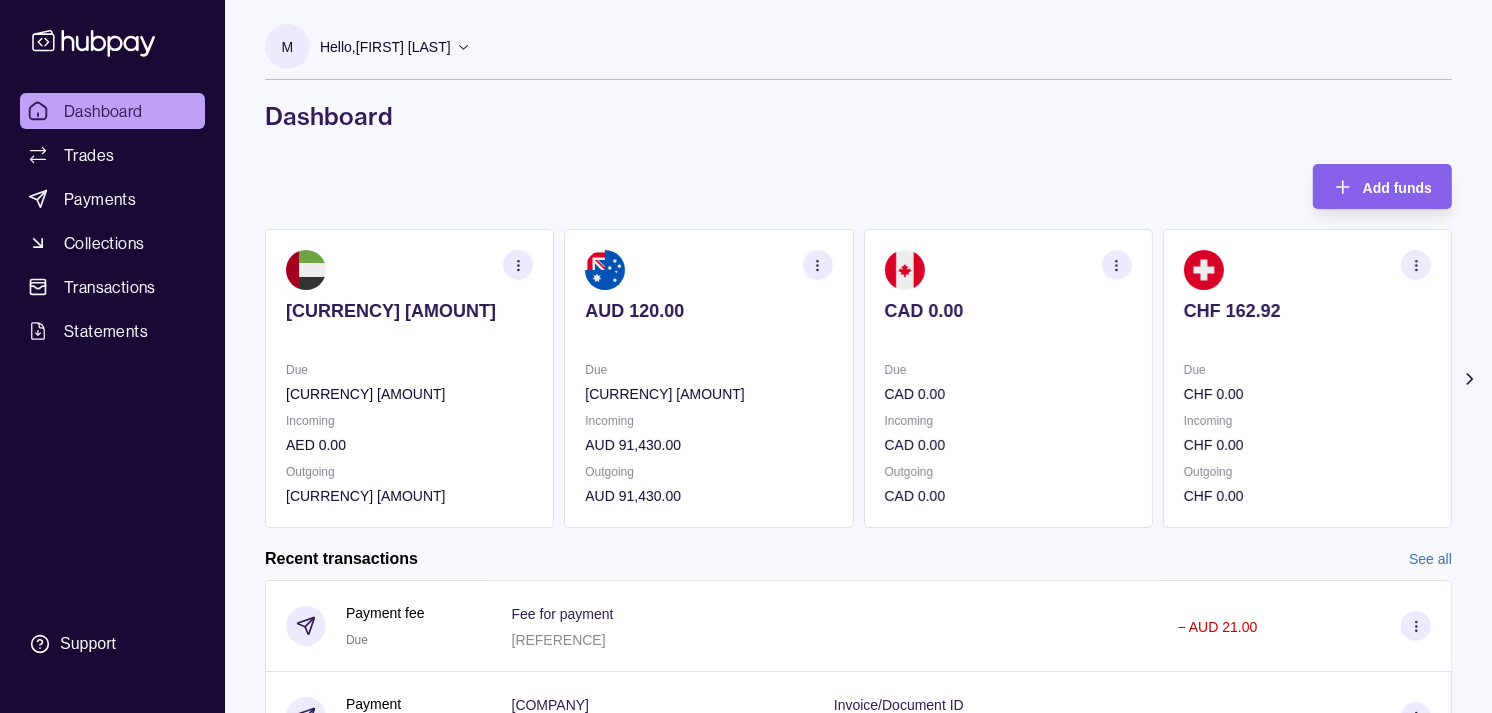 click on "Due [CURRENCY] [AMOUNT]" at bounding box center [1008, 382] 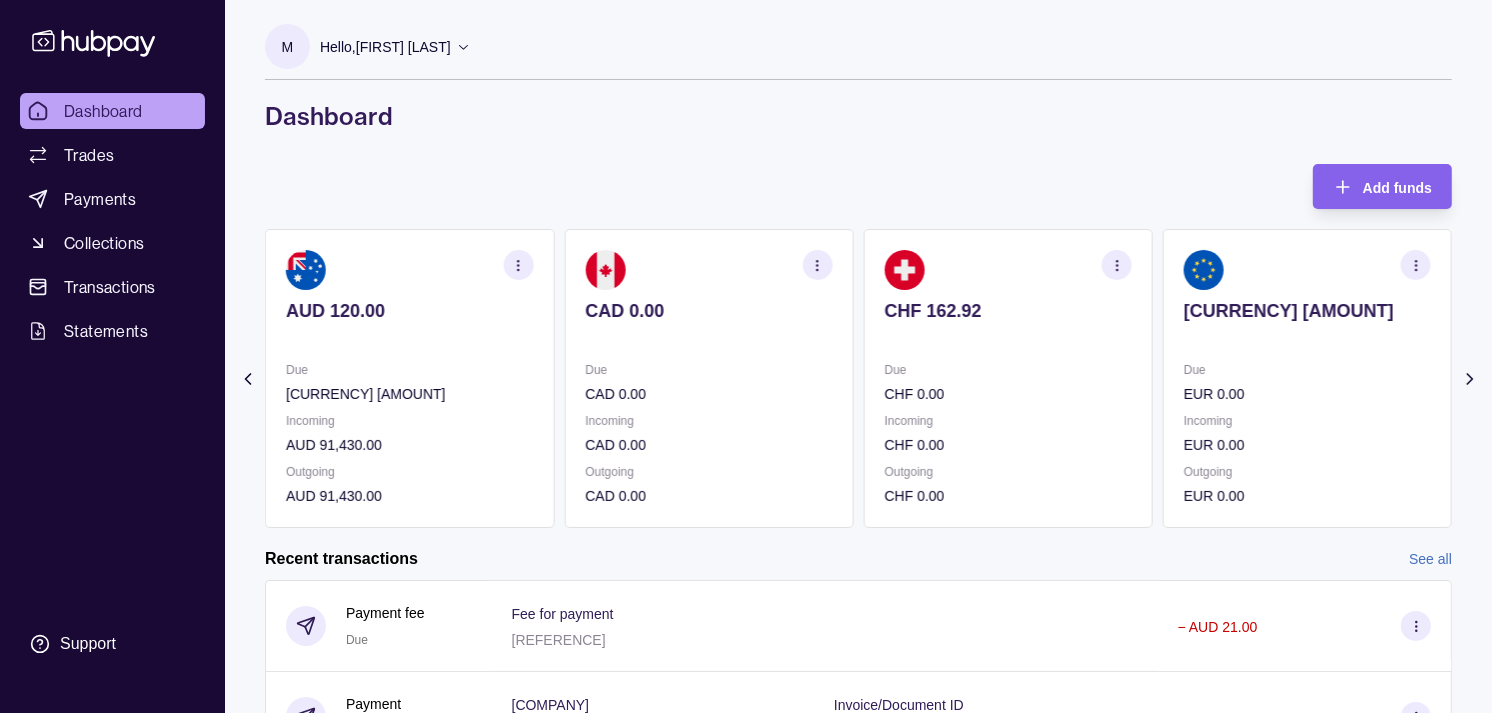 click on "[CURRENCY] [AMOUNT] Due [CURRENCY] [AMOUNT] Incoming [CURRENCY] [AMOUNT] Outgoing [CURRENCY] [AMOUNT]" at bounding box center (1008, 378) 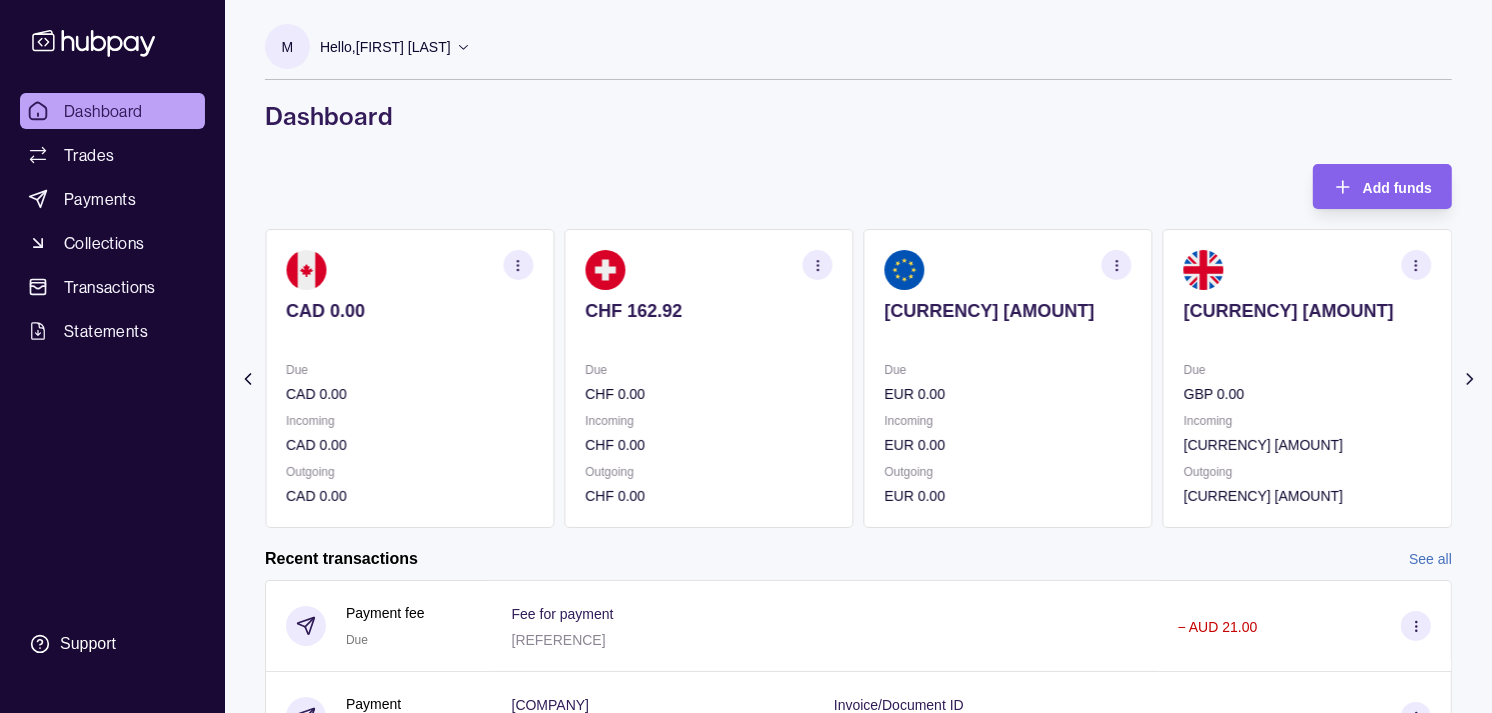 click on "[CURRENCY] [AMOUNT] Due [CURRENCY] [AMOUNT] Incoming [CURRENCY] [AMOUNT] Outgoing [CURRENCY] [AMOUNT]" at bounding box center [1008, 378] 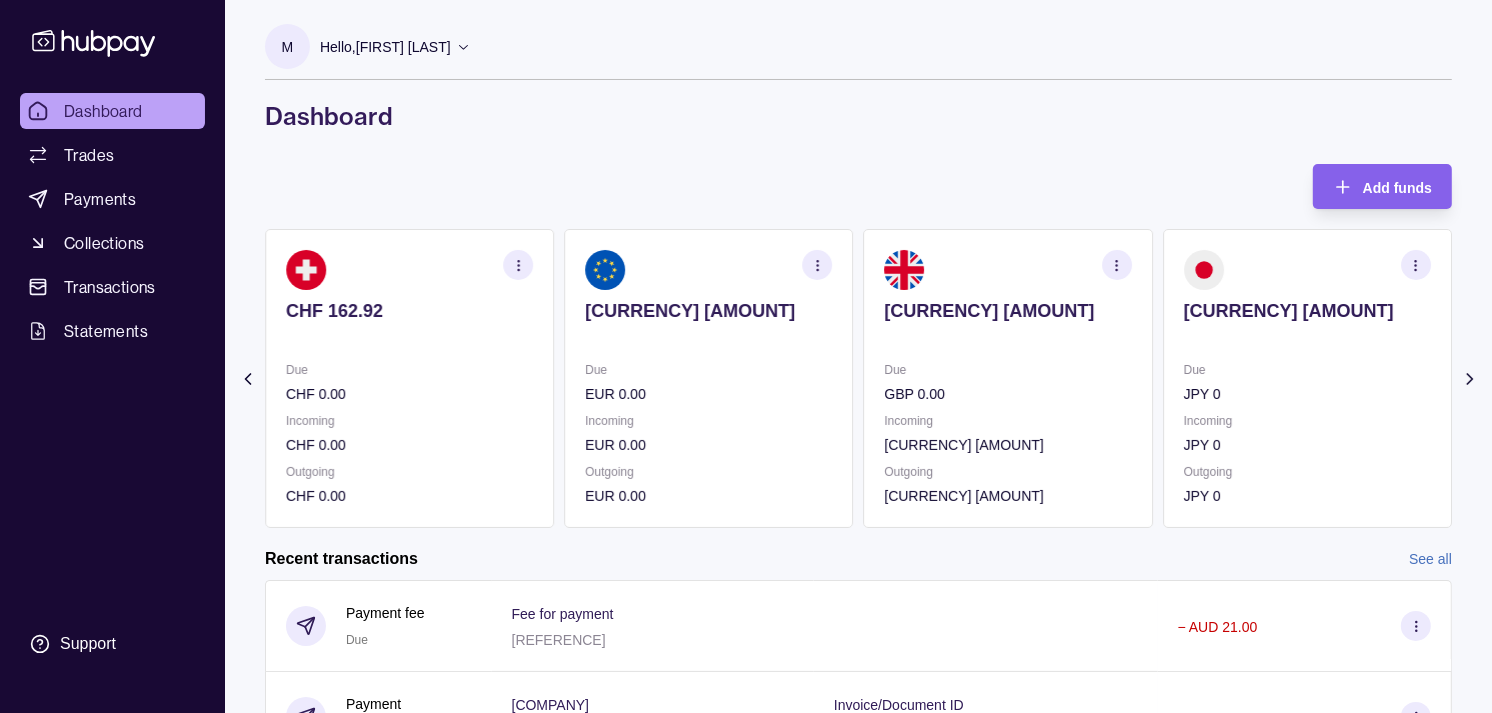 click on "[CURRENCY] [AMOUNT] Due [CURRENCY] [AMOUNT] Incoming [CURRENCY] [AMOUNT] Outgoing [CURRENCY] [AMOUNT]" at bounding box center (1008, 378) 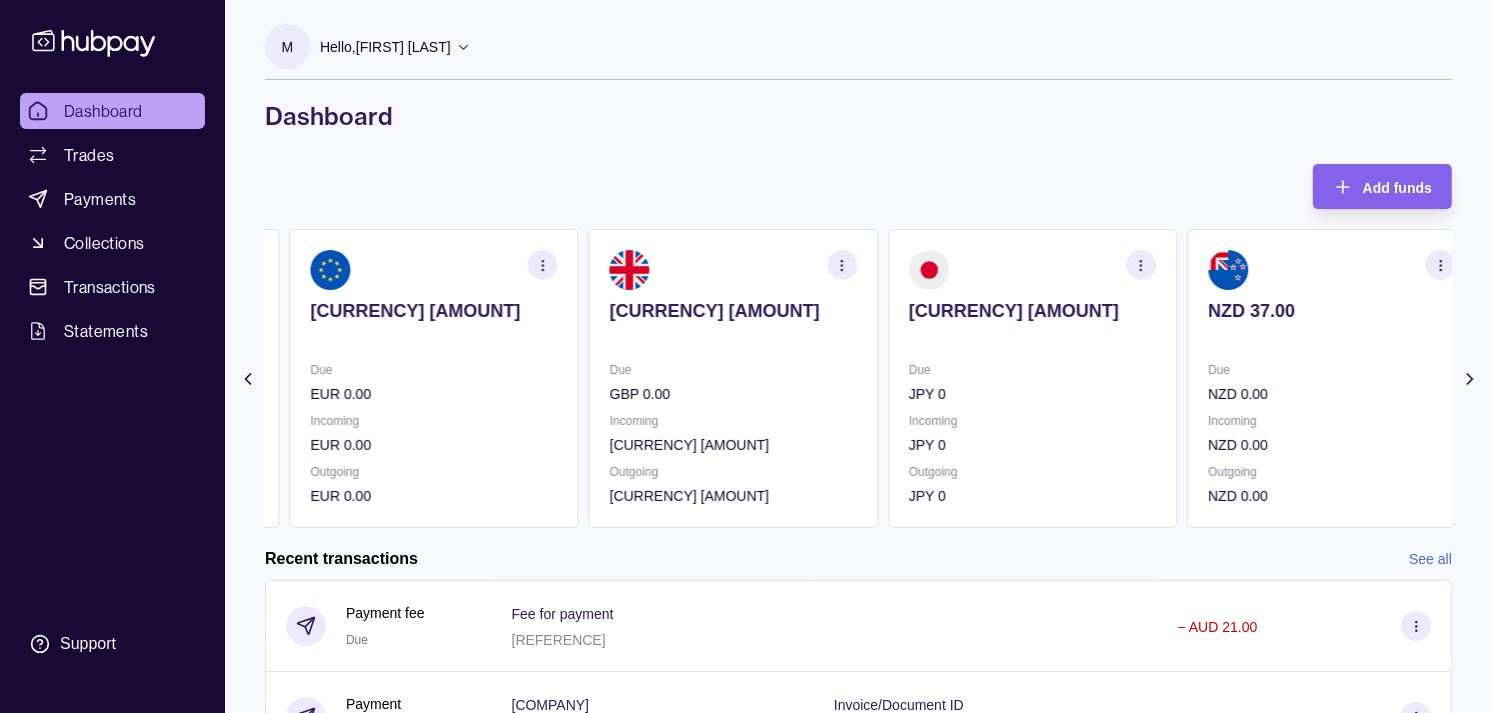 click on "JPY 0" at bounding box center (1032, 394) 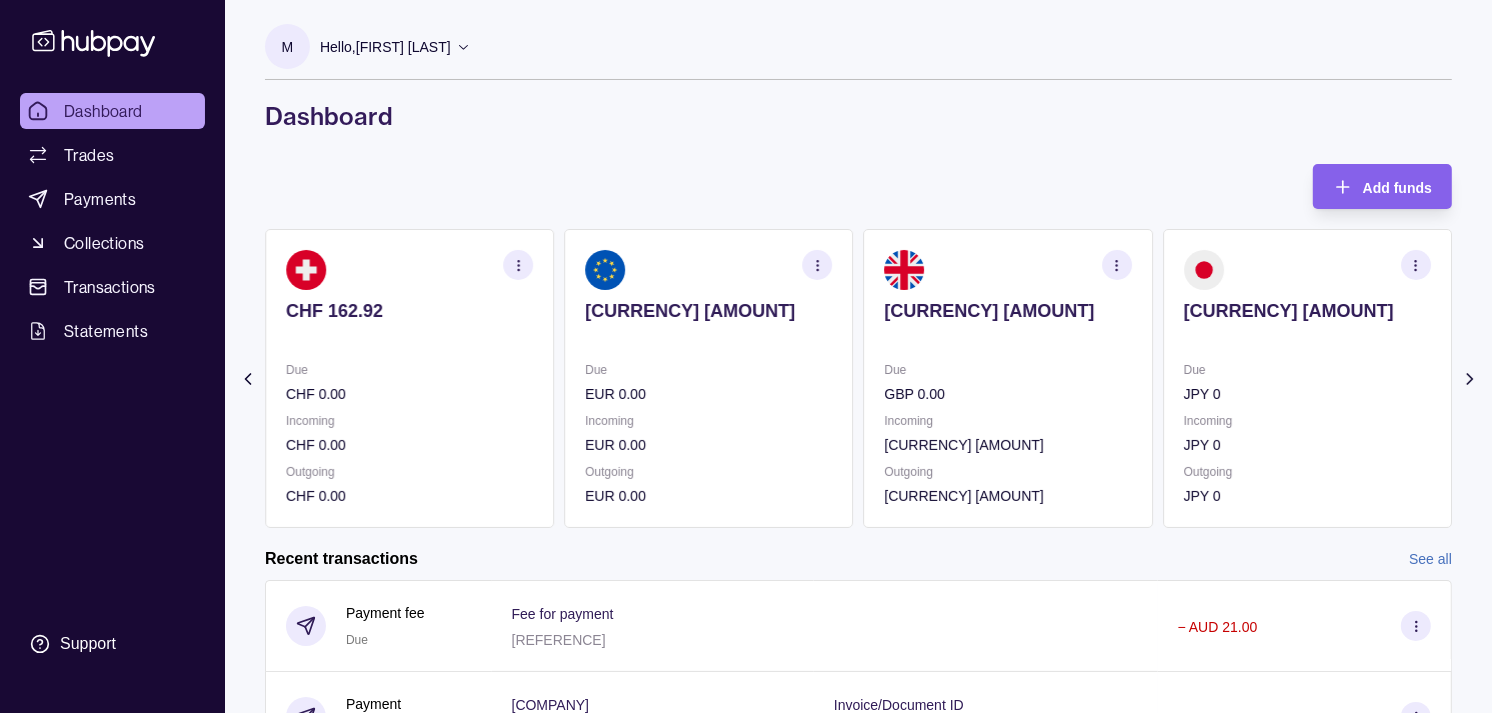 click on "Due [CURRENCY] [AMOUNT] Incoming [CURRENCY] [AMOUNT] Outgoing [CURRENCY] [AMOUNT]" at bounding box center (1008, 433) 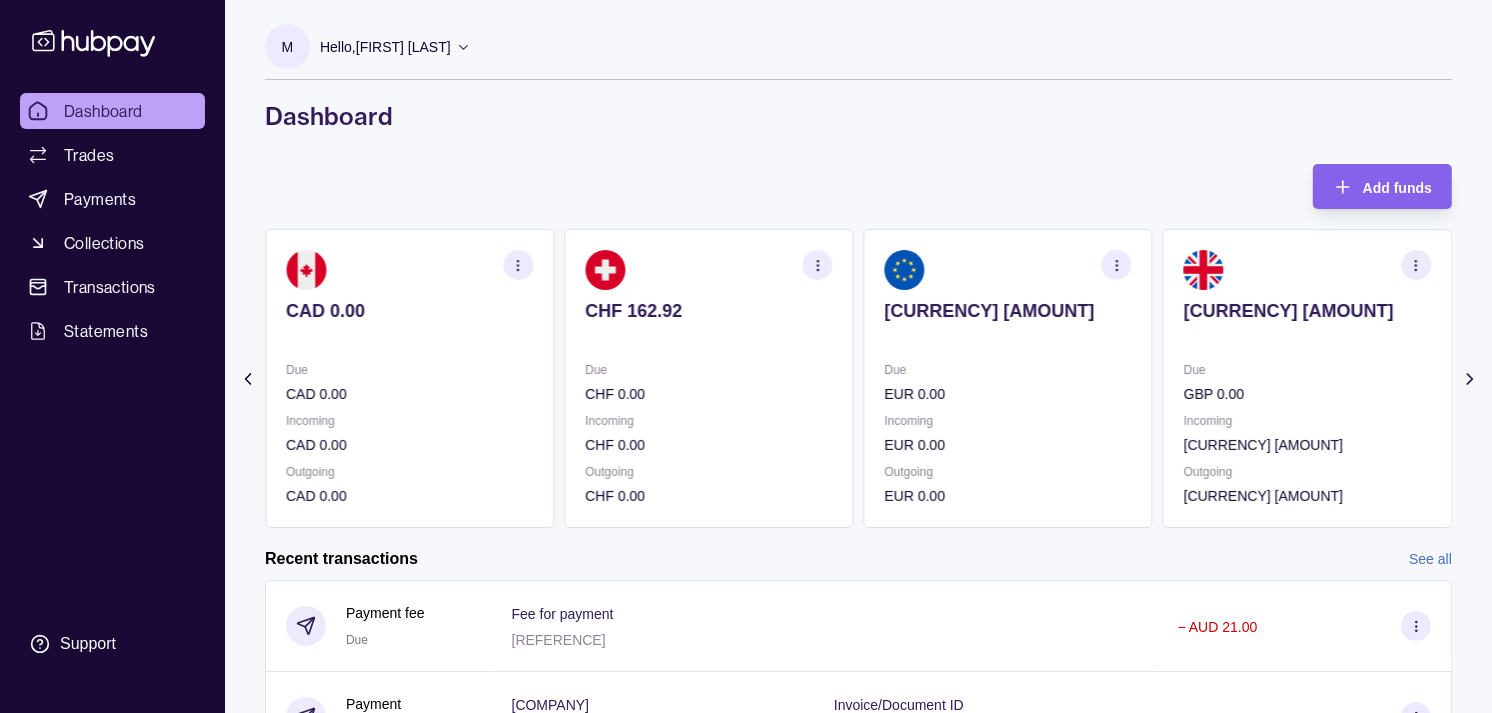 click on "Incoming" at bounding box center (1008, 421) 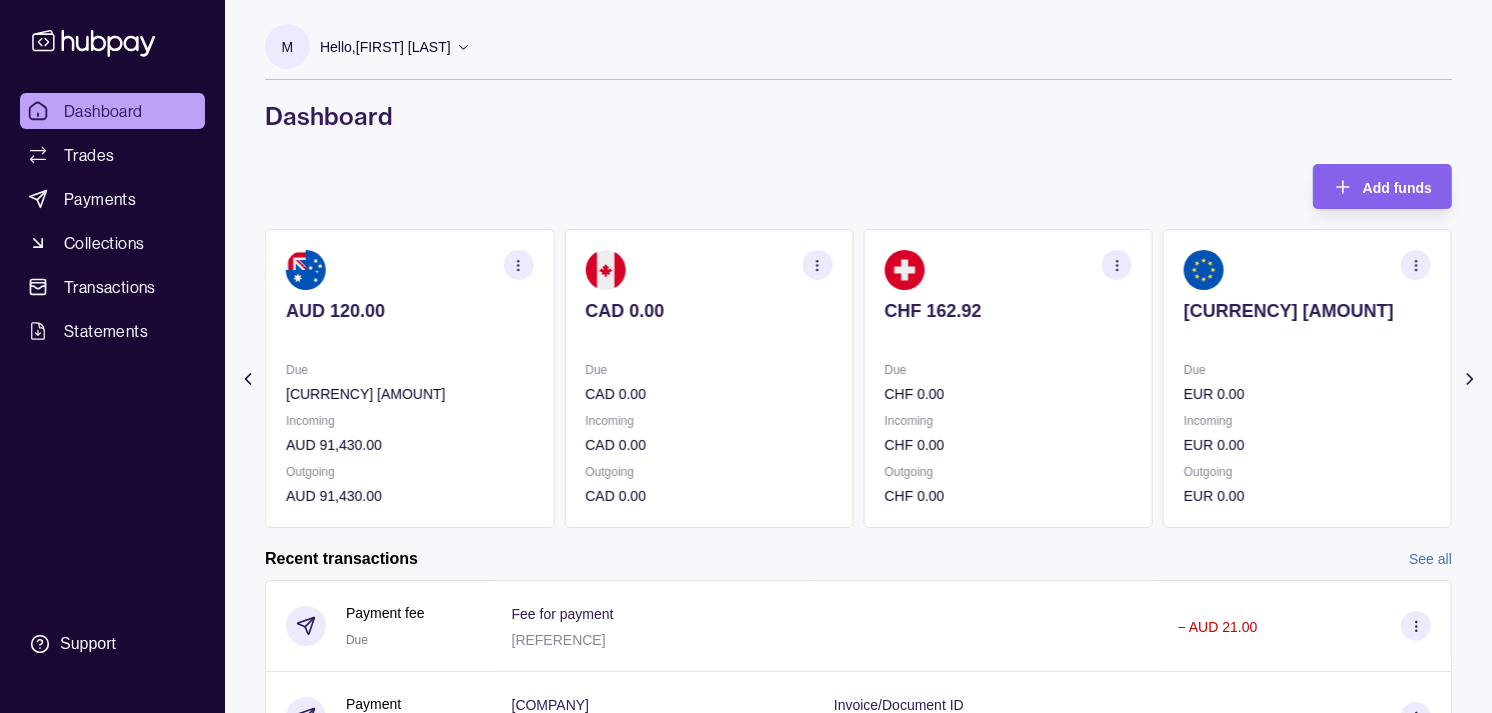 click on "Incoming" at bounding box center [1008, 421] 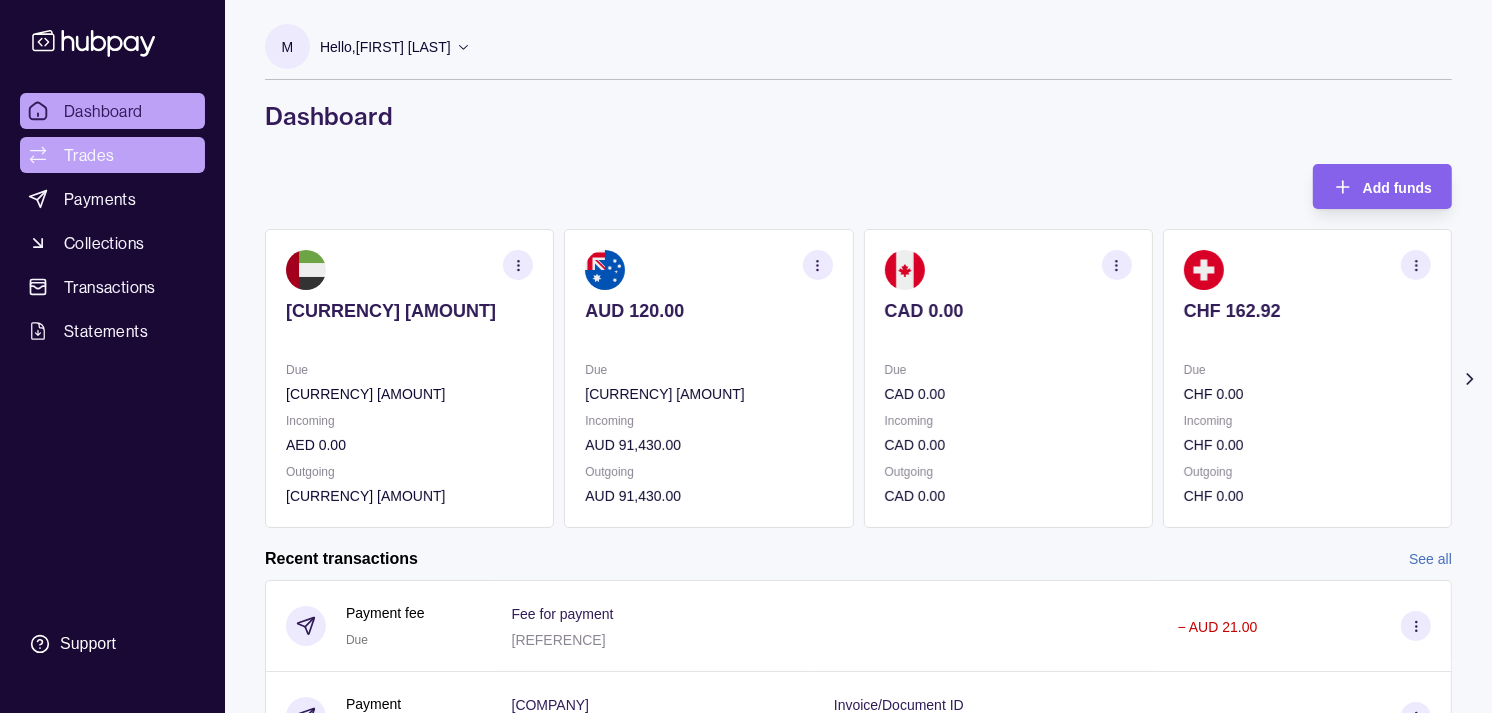 click on "Trades" at bounding box center (89, 155) 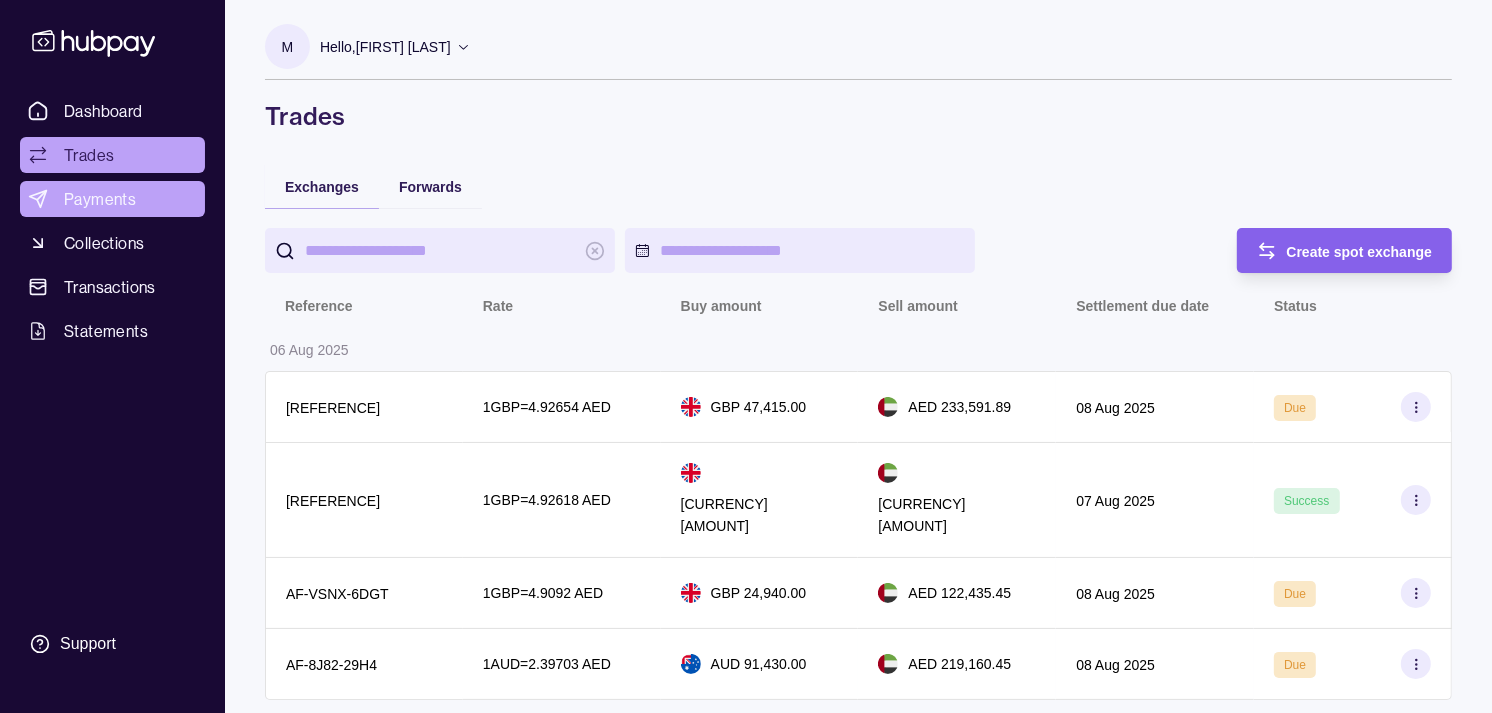 click on "Payments" at bounding box center (100, 199) 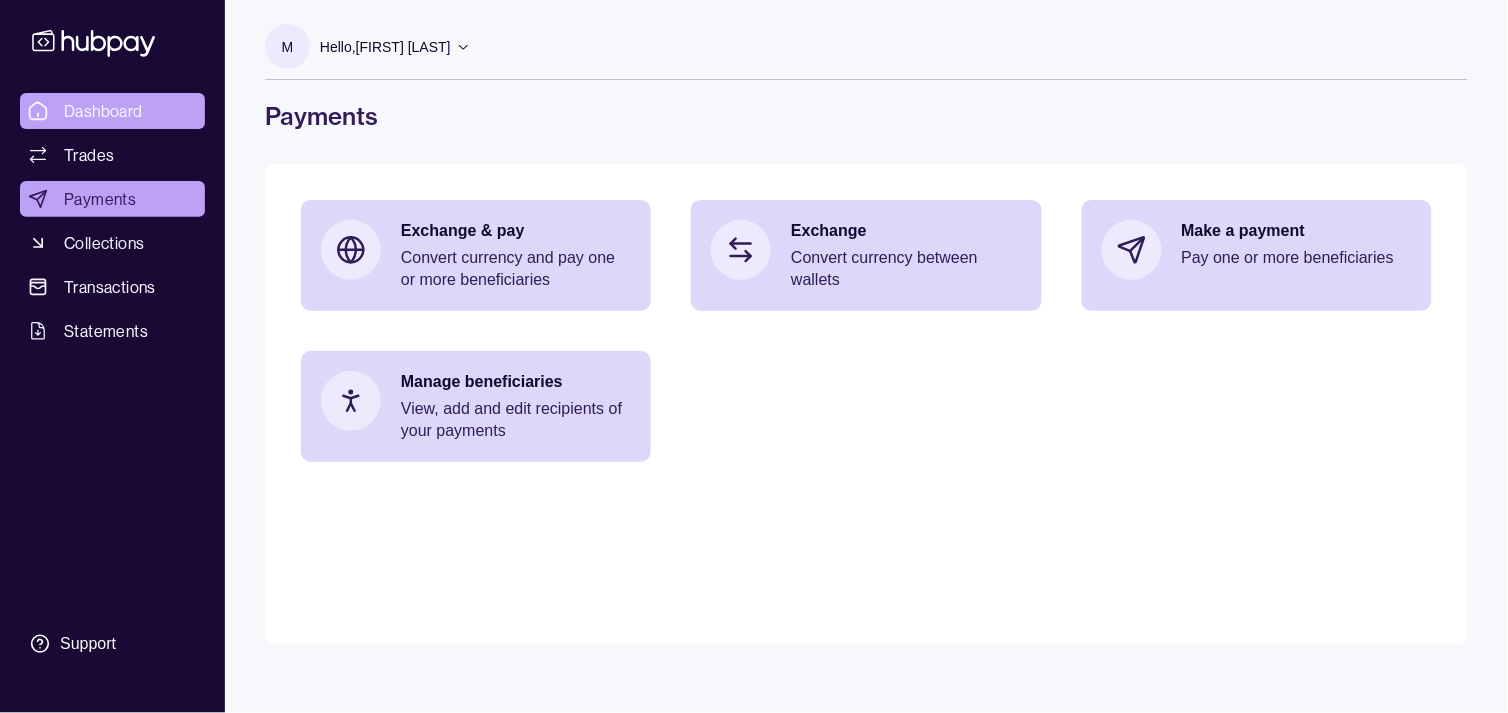 click on "Dashboard" at bounding box center [103, 111] 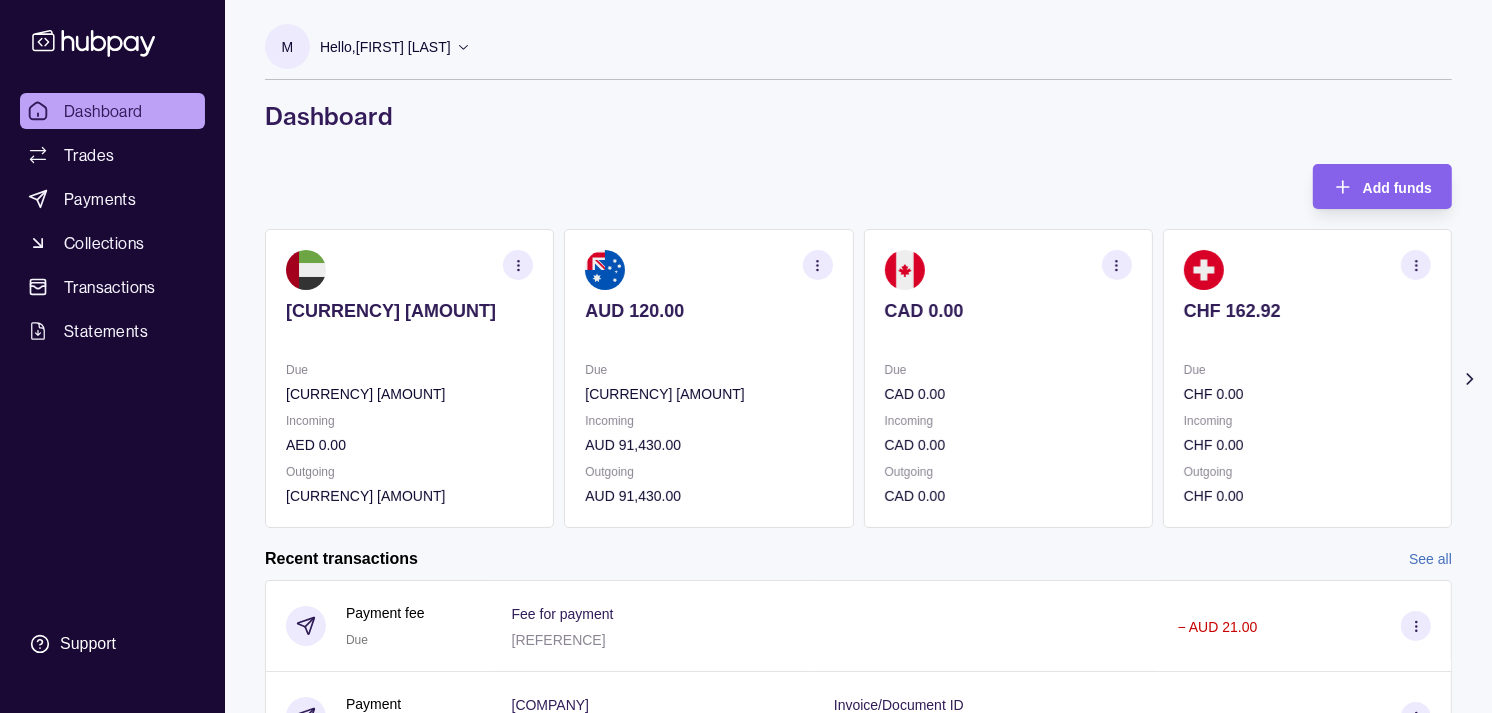 click 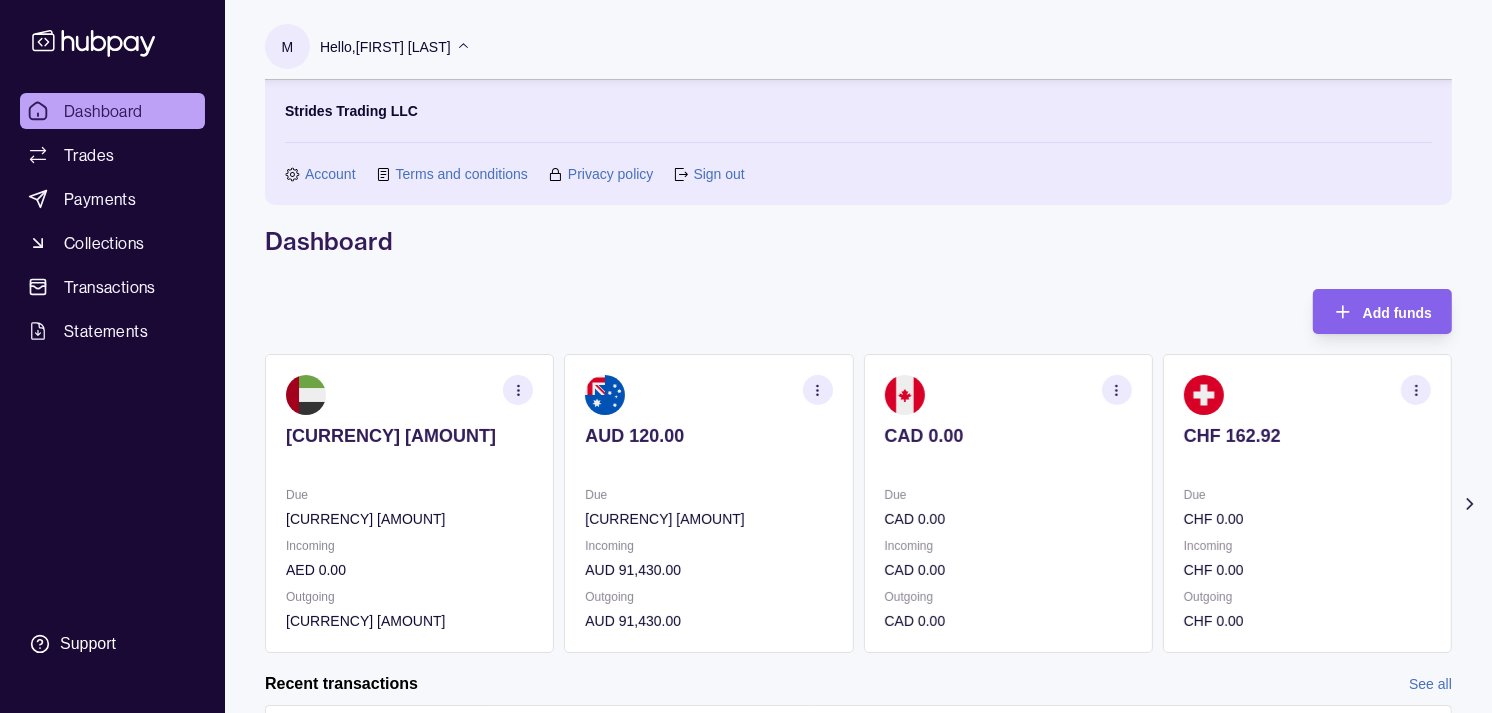 click on "Dashboard" at bounding box center [858, 241] 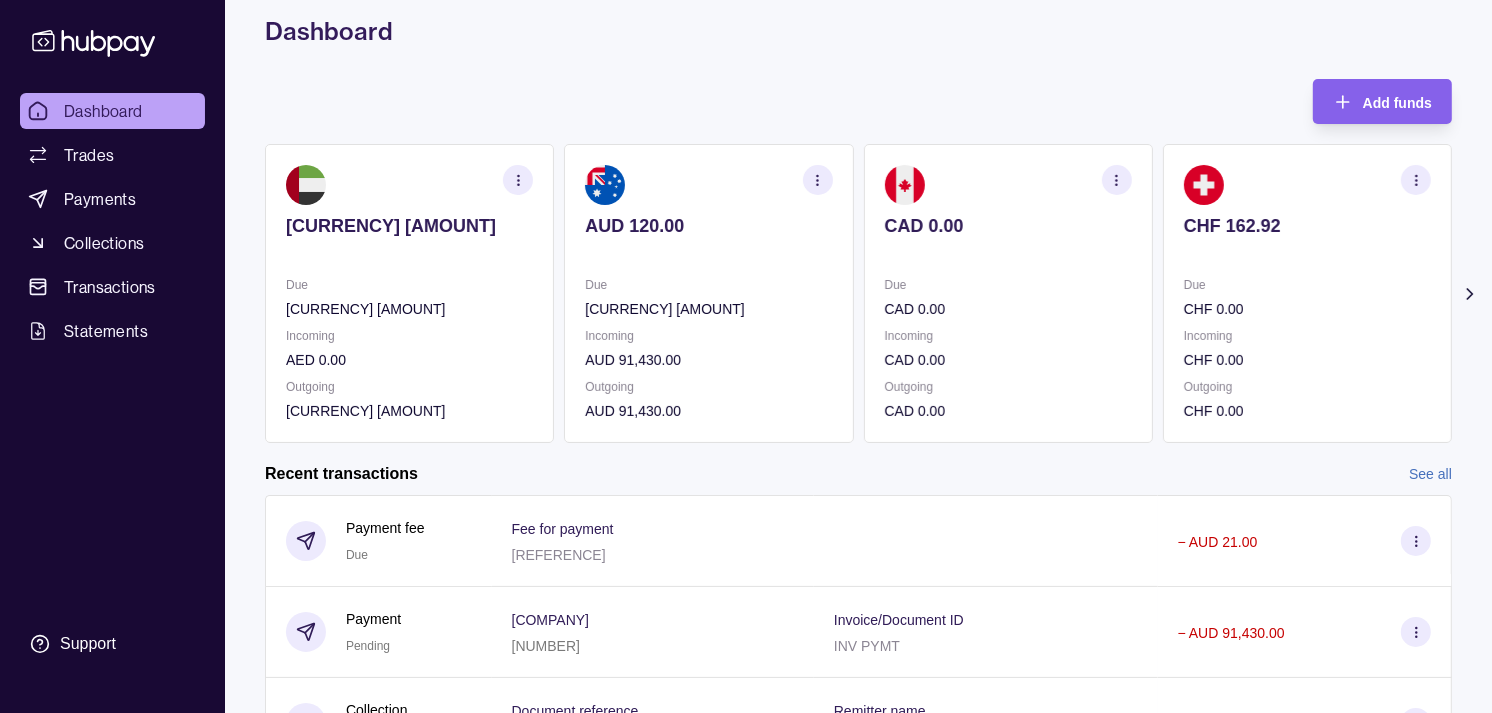 scroll, scrollTop: 110, scrollLeft: 0, axis: vertical 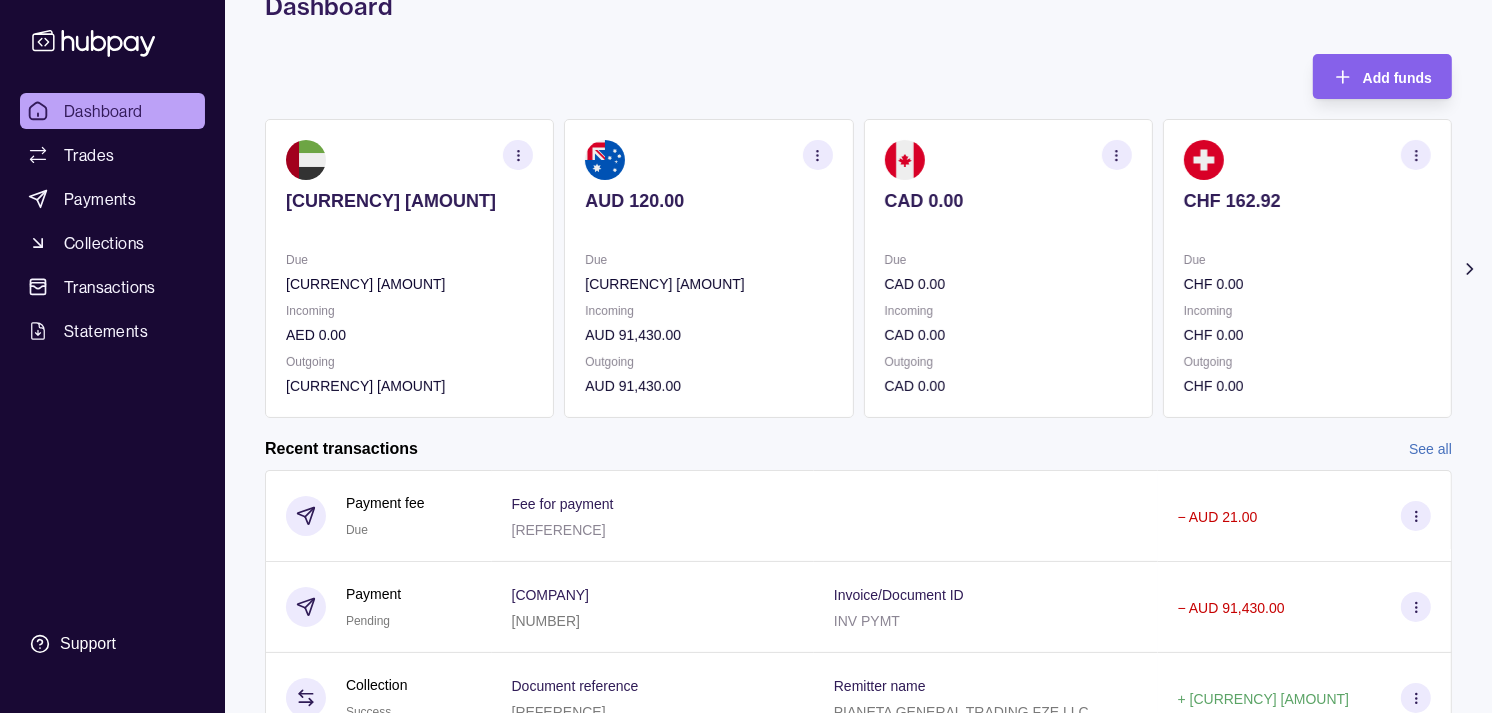 click on "[CURRENCY] [AMOUNT]" at bounding box center [409, 201] 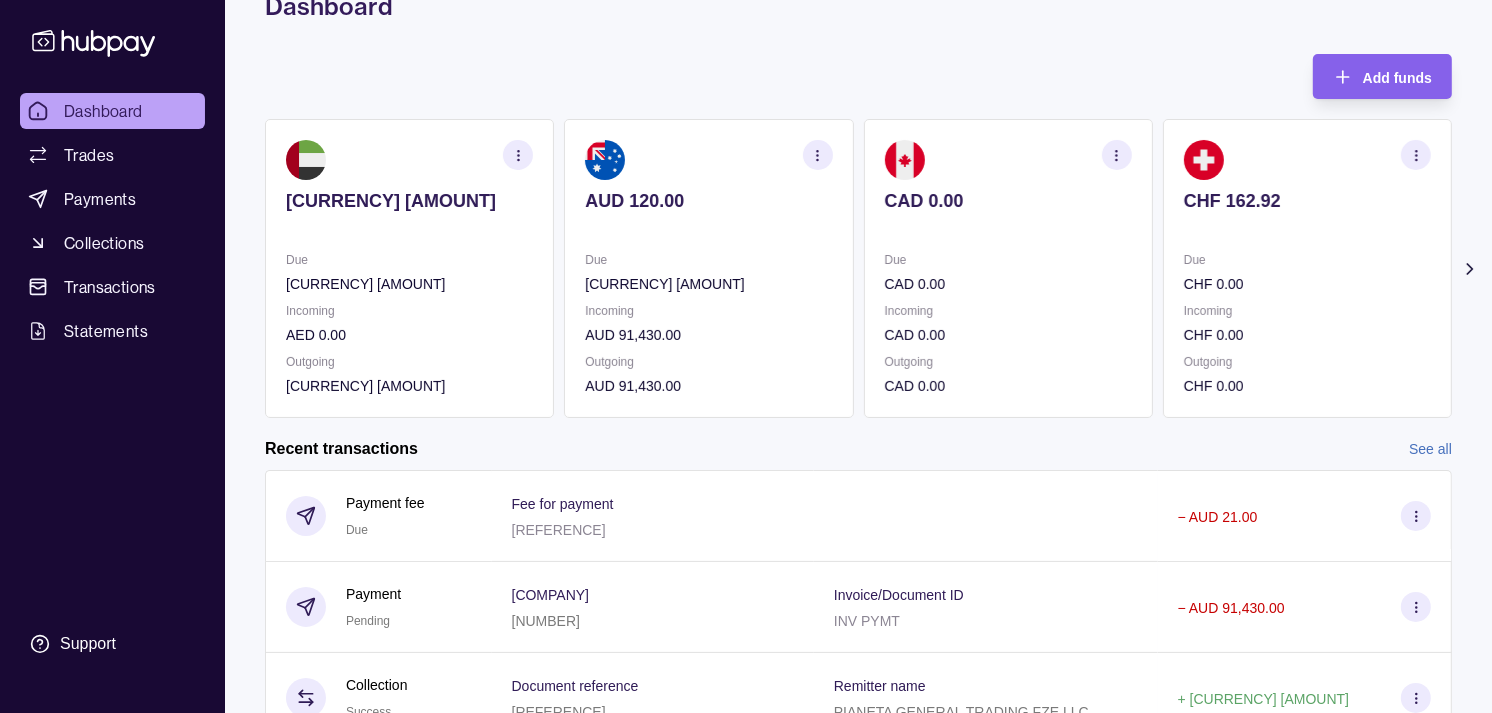 click on "[CURRENCY] [AMOUNT]" at bounding box center (409, 201) 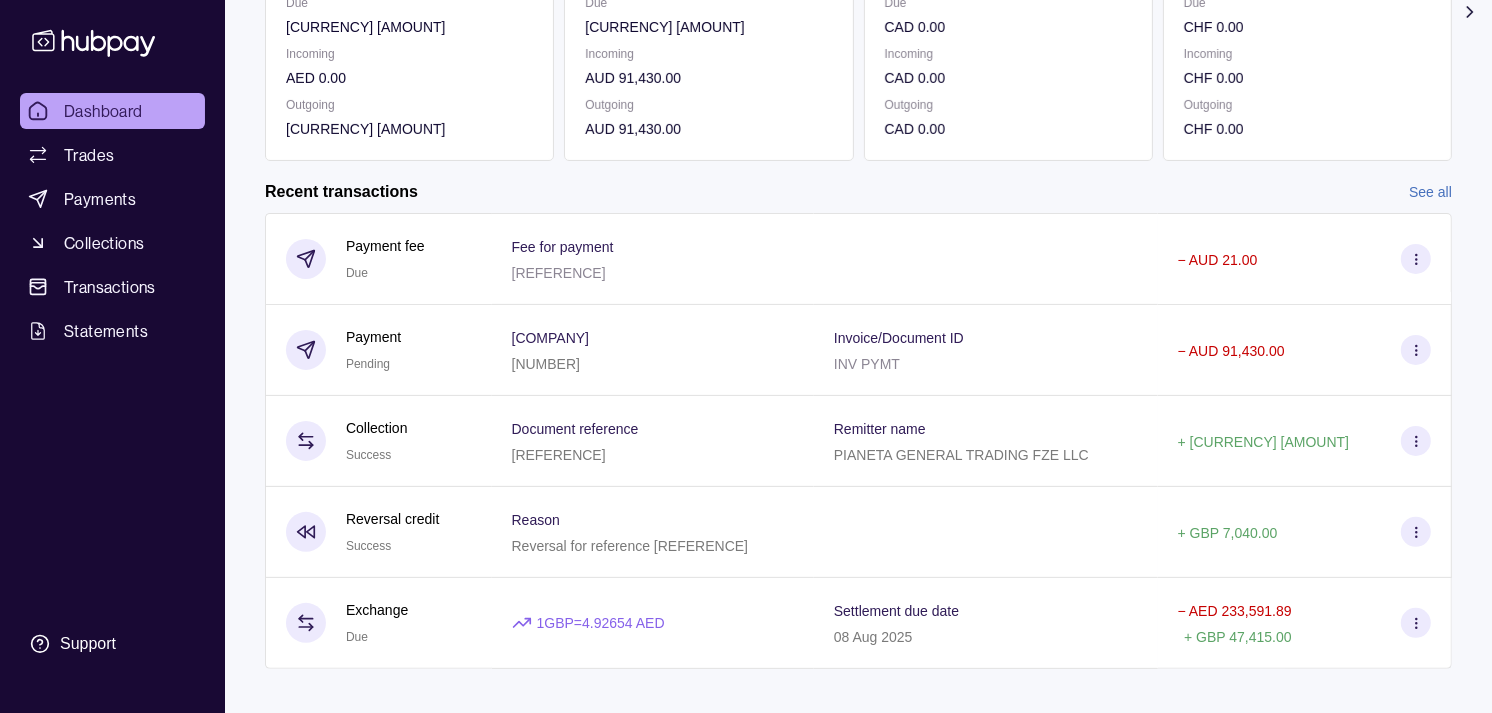 scroll, scrollTop: 390, scrollLeft: 0, axis: vertical 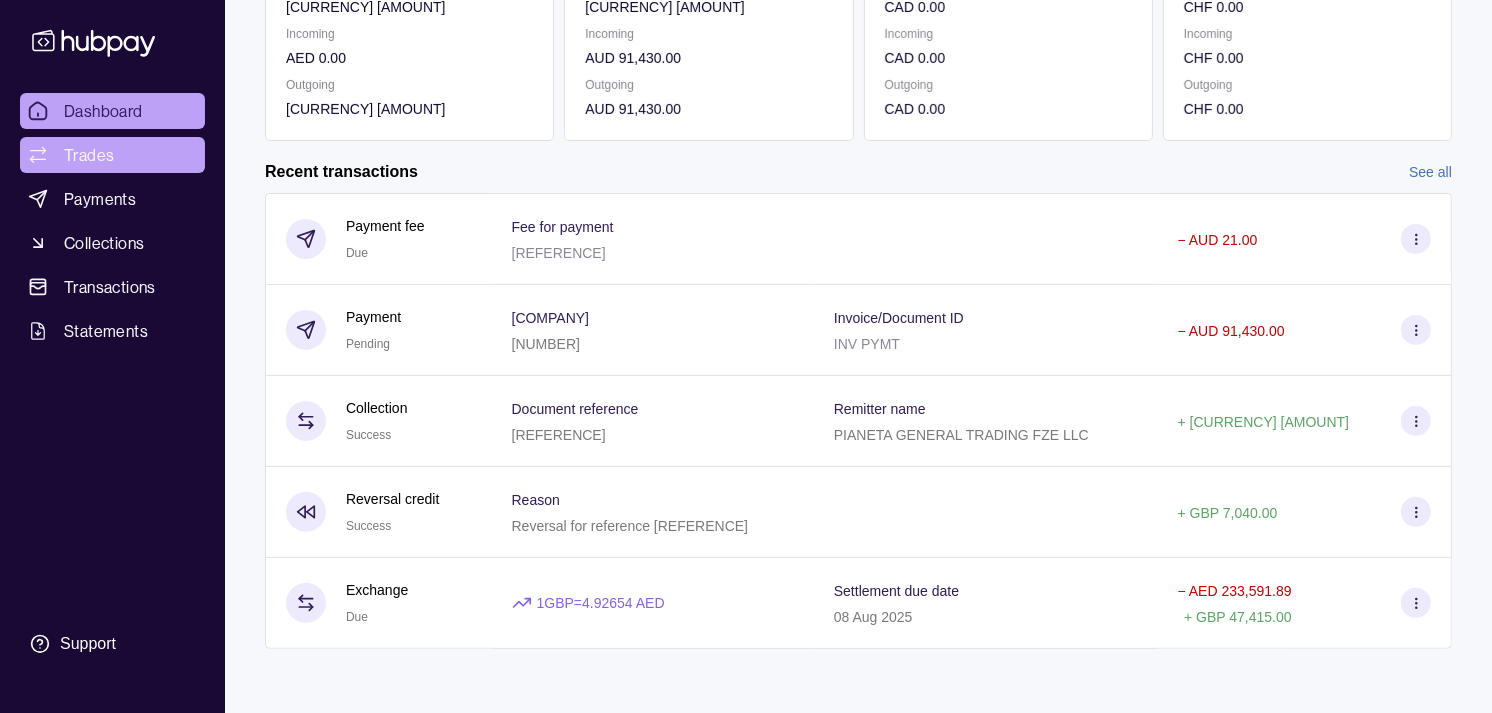 click on "Trades" at bounding box center (89, 155) 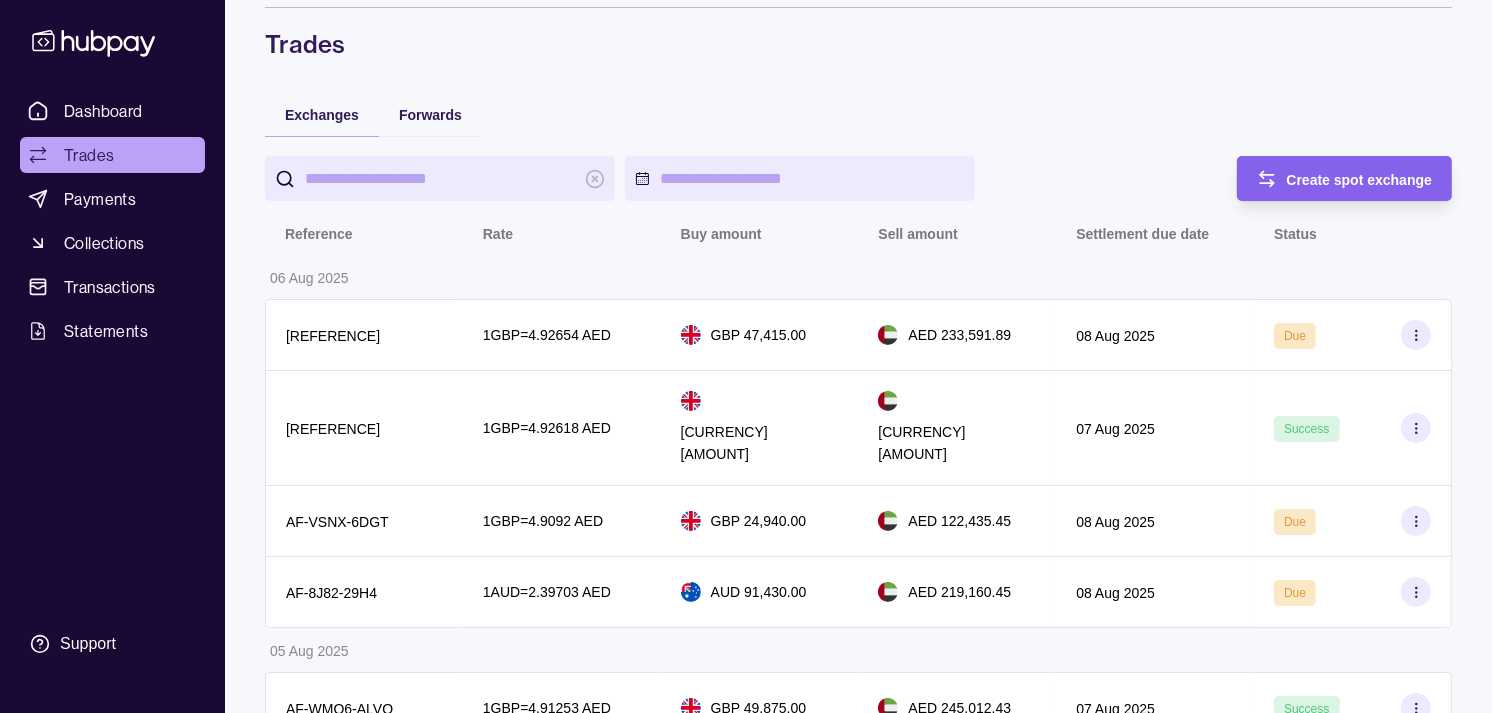 scroll, scrollTop: 111, scrollLeft: 0, axis: vertical 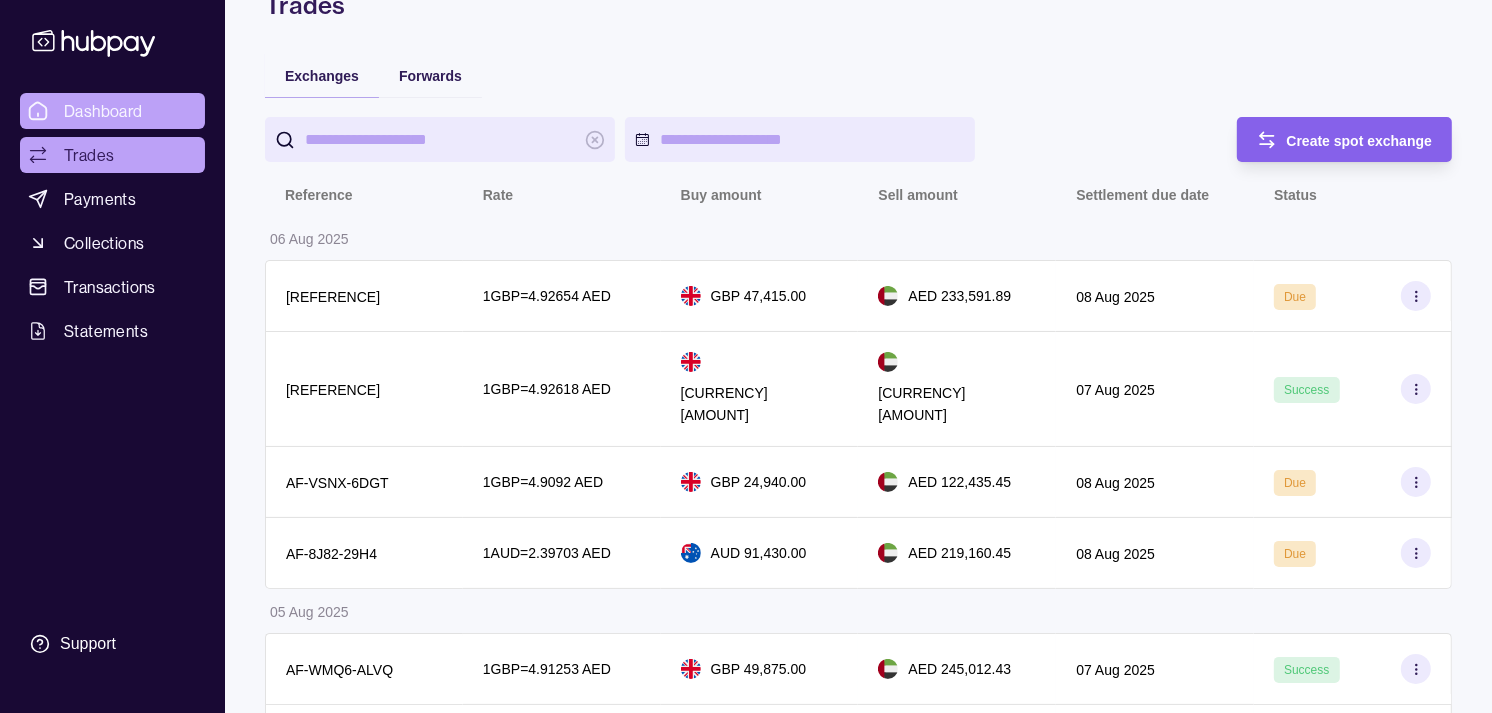 click on "Dashboard" at bounding box center [103, 111] 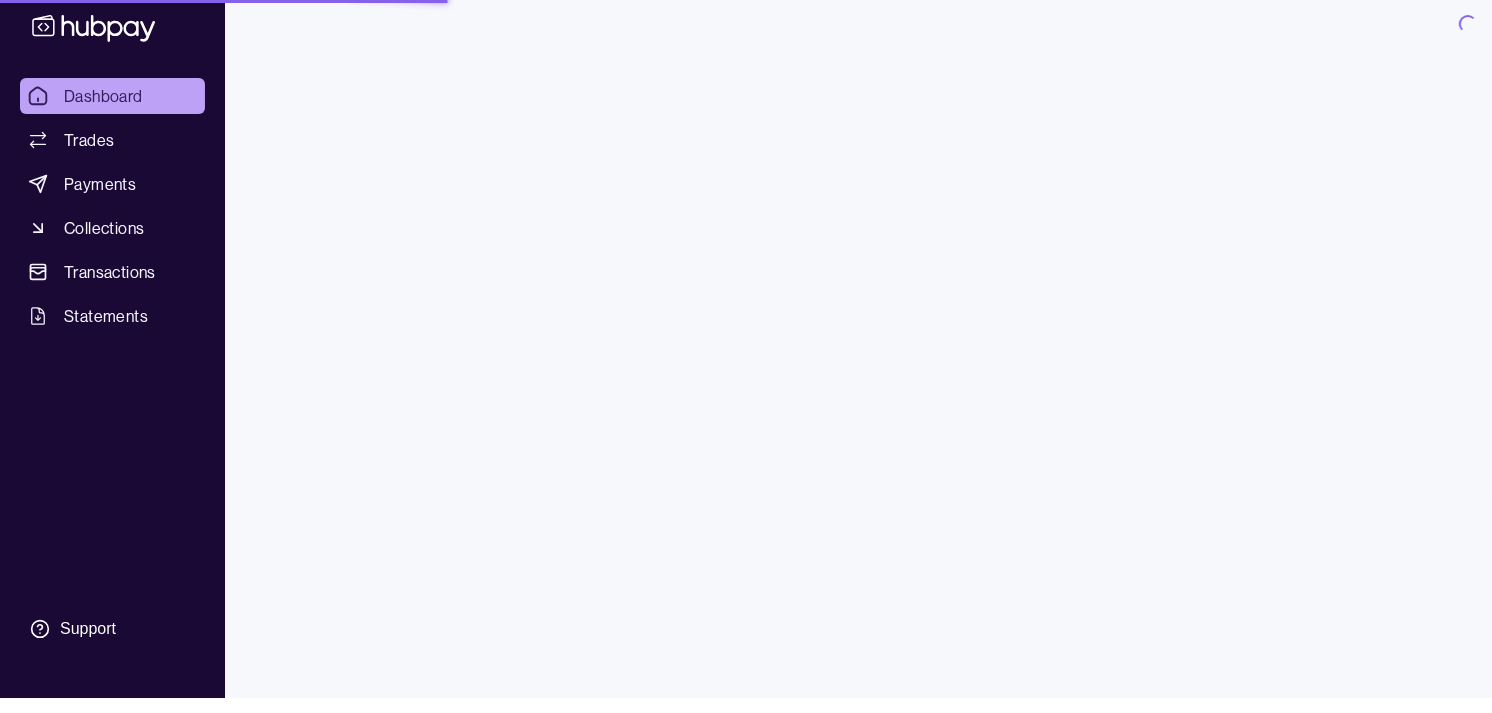 scroll, scrollTop: 0, scrollLeft: 0, axis: both 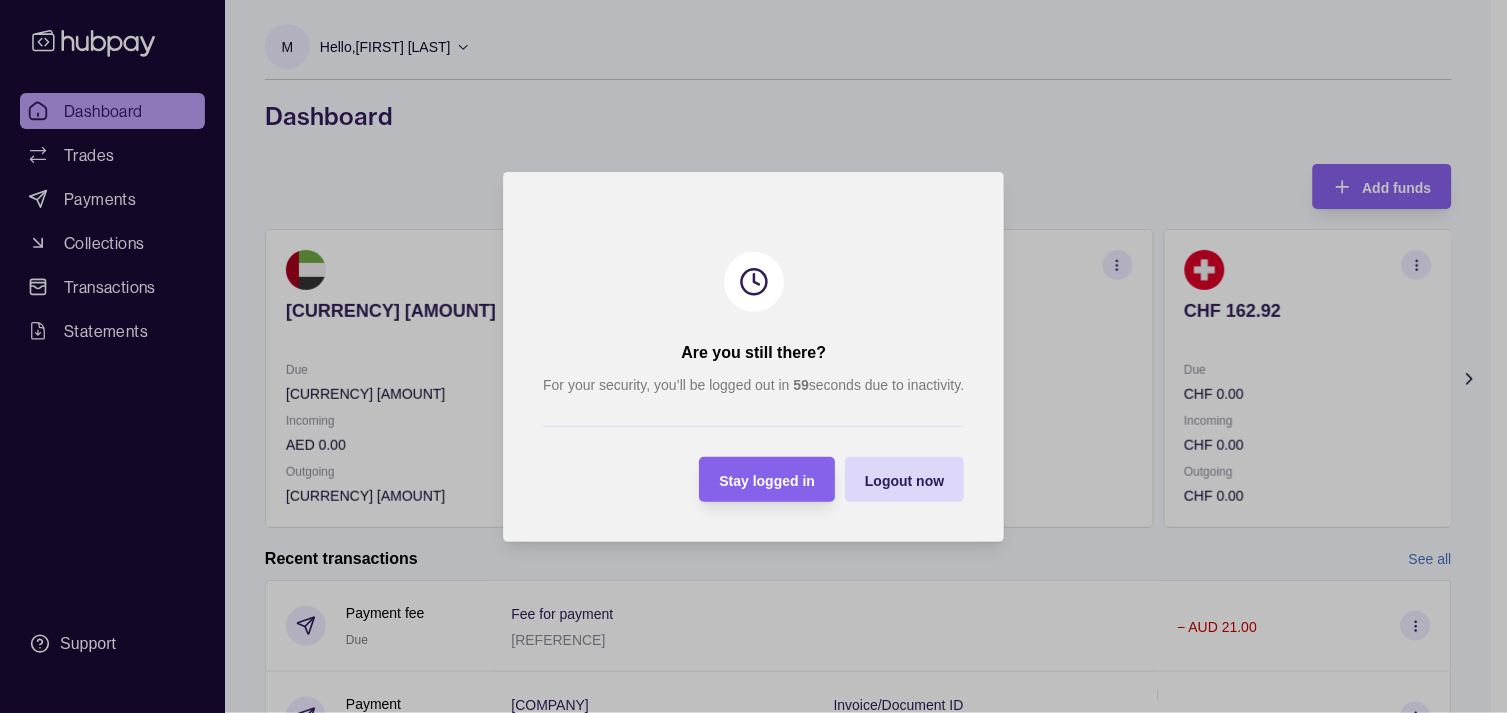 click on "Stay logged in" at bounding box center [768, 480] 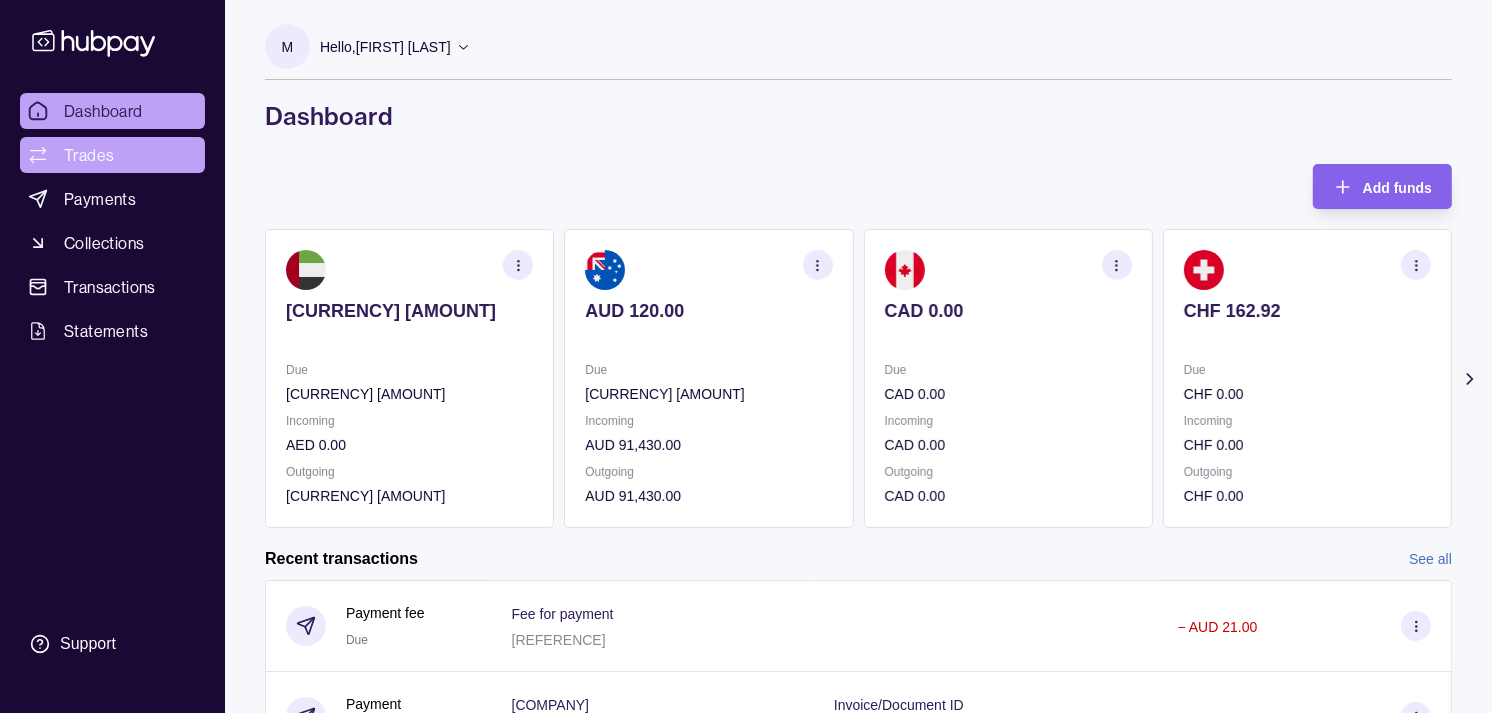click on "Trades" at bounding box center (89, 155) 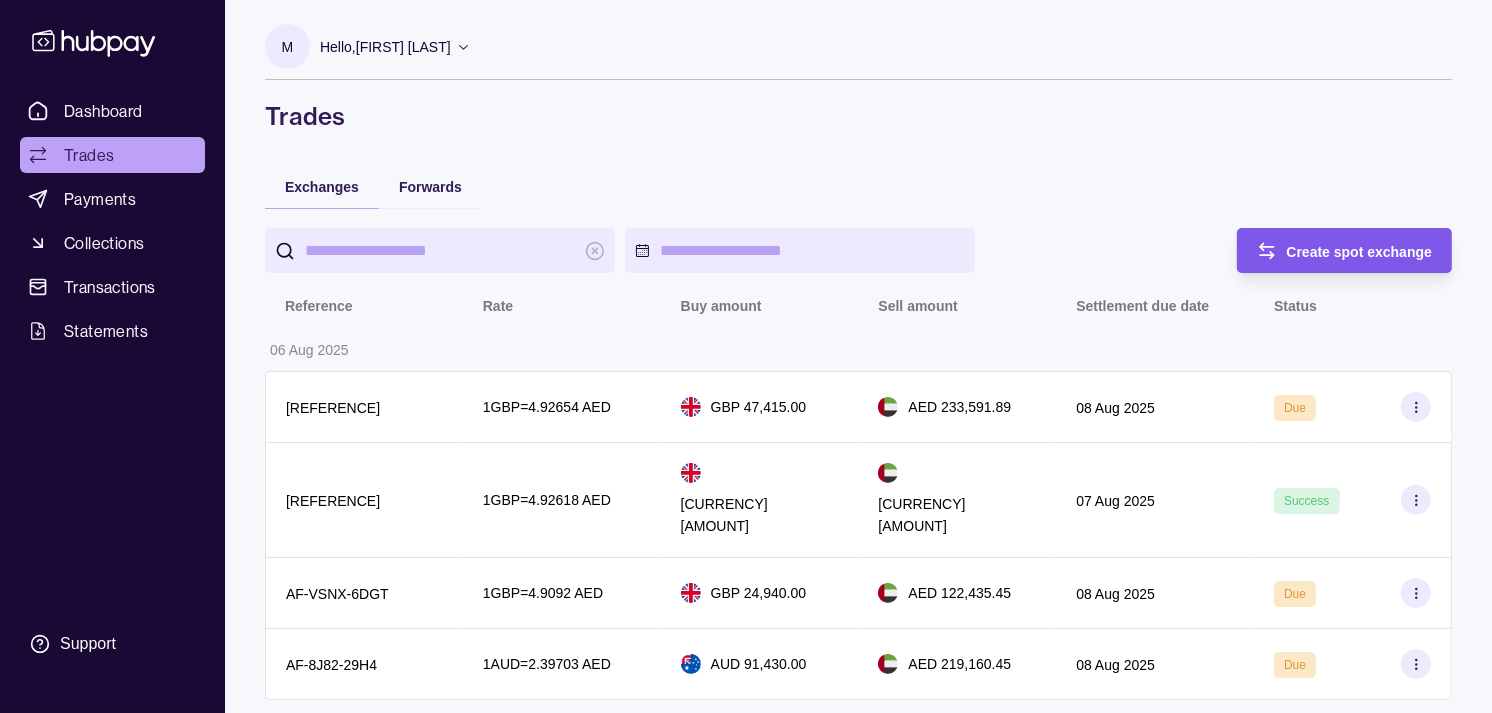 click on "Create spot exchange" at bounding box center [1360, 252] 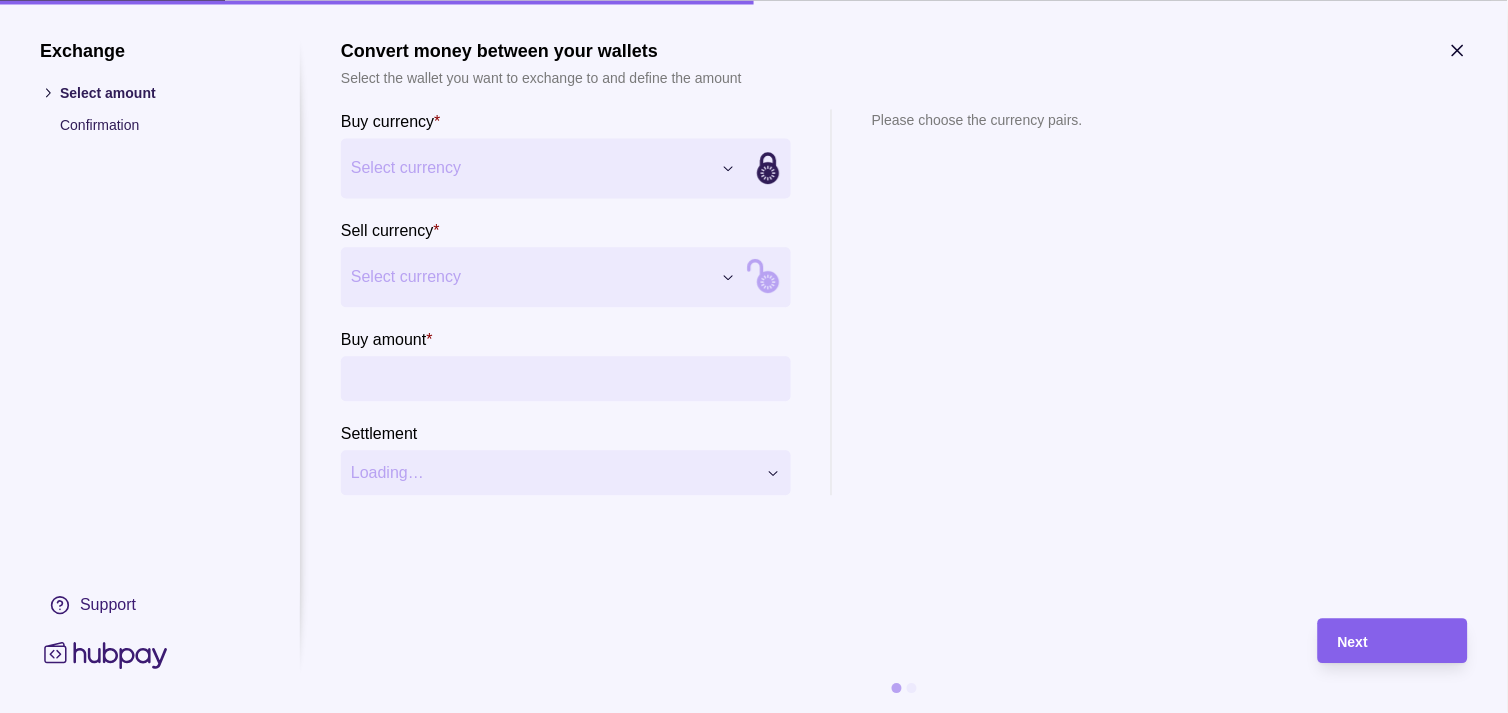click on "Exchange Select amount Confirmation Support Convert money between your wallets Select the wallet you want to exchange to and define the amount Buy currency  * Select currency *** *** *** *** *** *** *** *** *** *** Sell currency  * Select currency *** *** *** *** *** *** *** *** *** *** Buy amount  * Settlement Loading… Please choose the currency pairs. Next" at bounding box center [746, 2125] 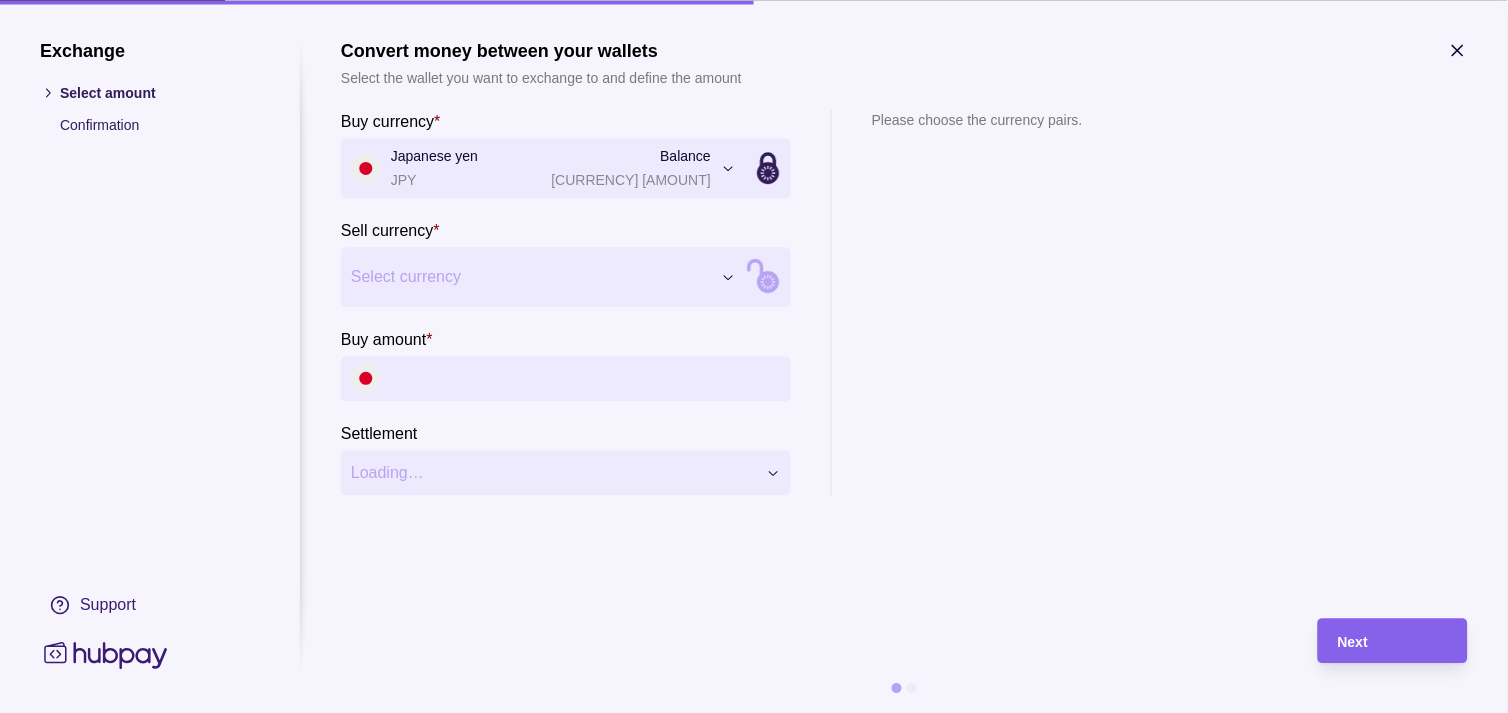 click on "Exchange Select amount Confirmation Support Convert money between your wallets Select the wallet you want to exchange to and define the amount Buy currency  * Japanese yen JPY Balance JPY [AMOUNT] *** *** *** *** *** *** *** *** *** *** Sell currency  * Select currency *** *** *** *** *** *** *** *** *** *** Buy amount  * Settlement Loading… Please choose the currency pairs. Next" at bounding box center [746, 2125] 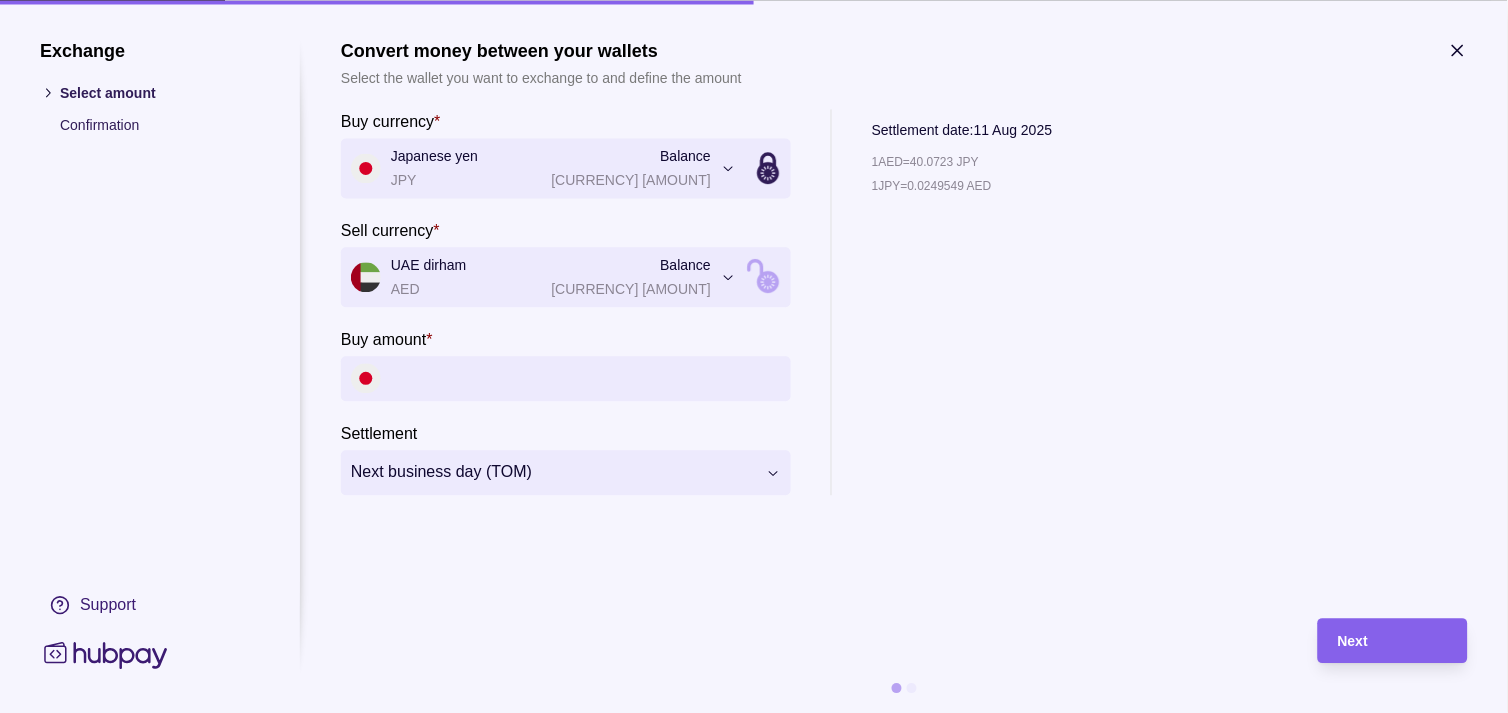 click on "Buy amount  *" at bounding box center [586, 378] 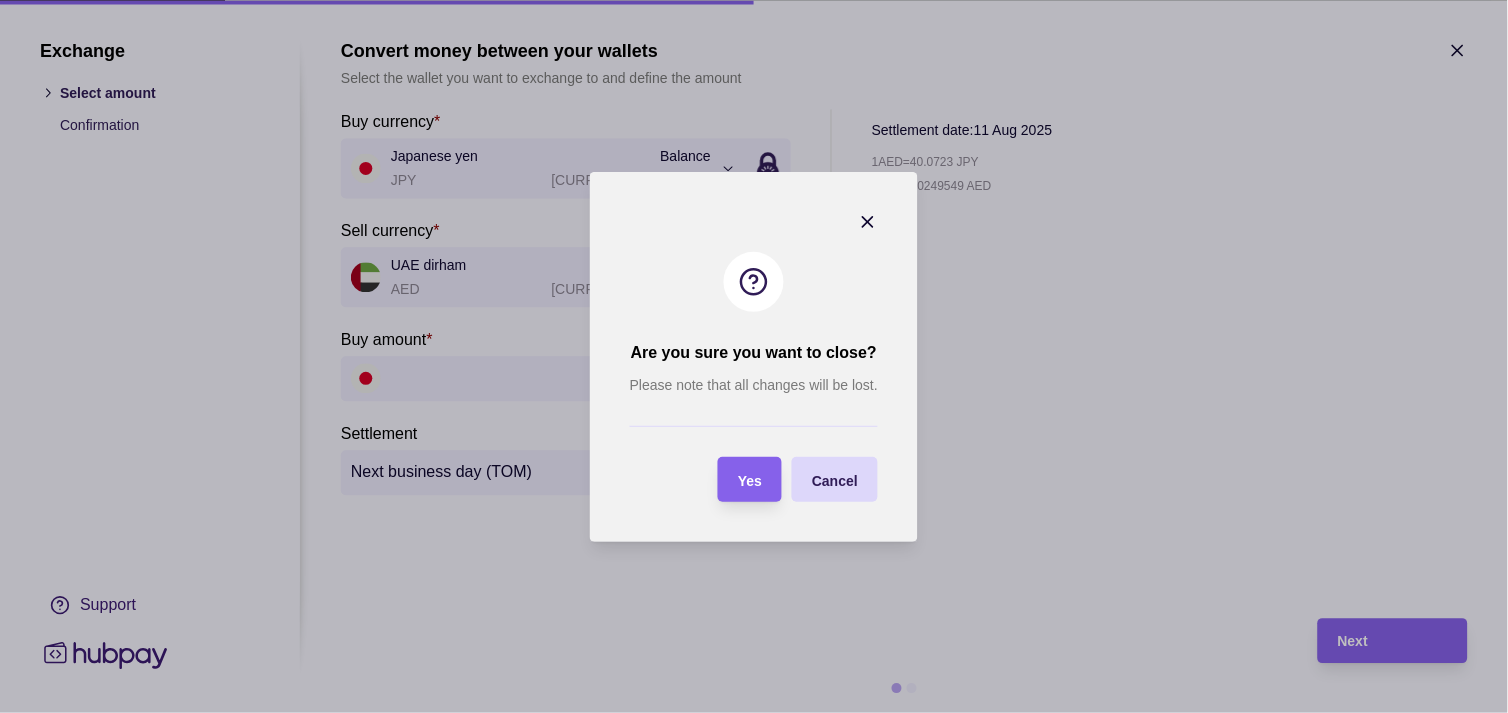 drag, startPoint x: 748, startPoint y: 473, endPoint x: 770, endPoint y: 436, distance: 43.046486 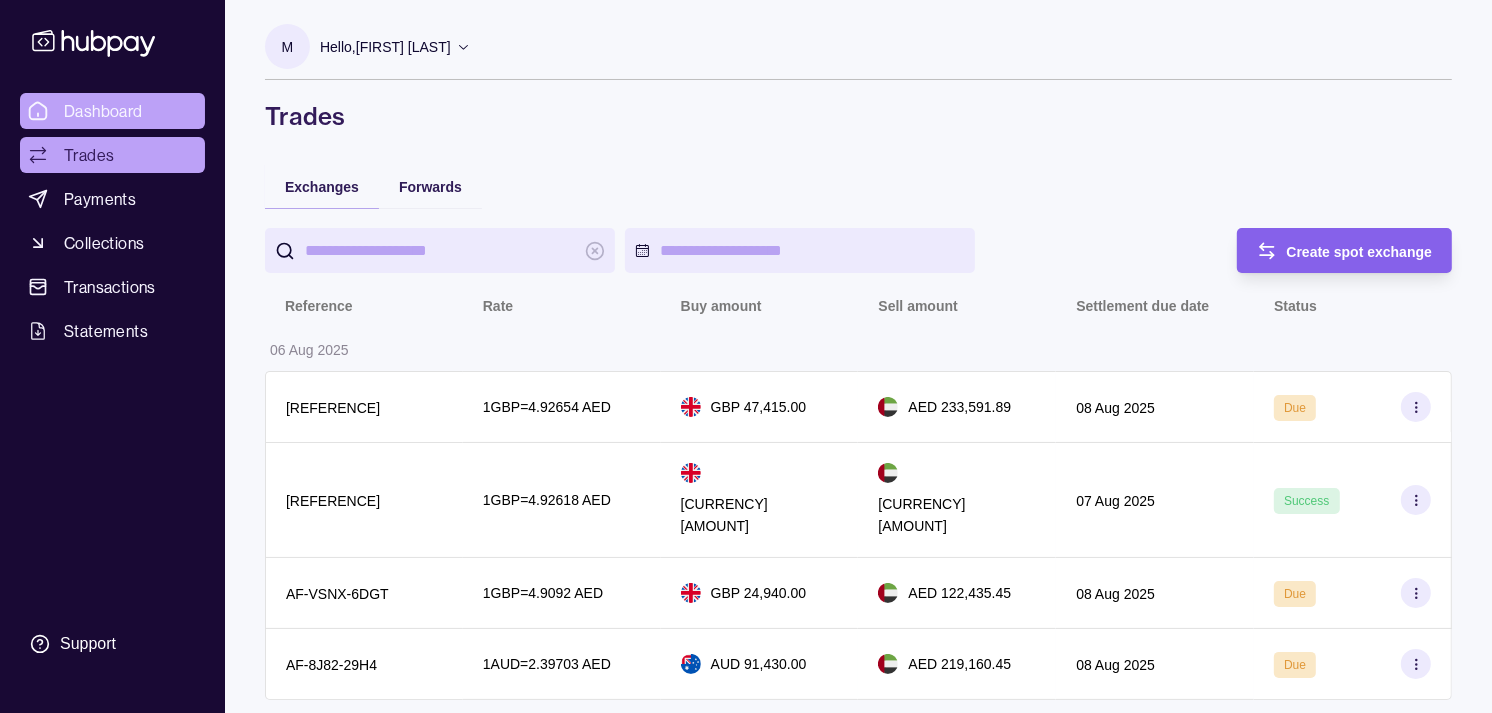 click on "Dashboard" at bounding box center [112, 111] 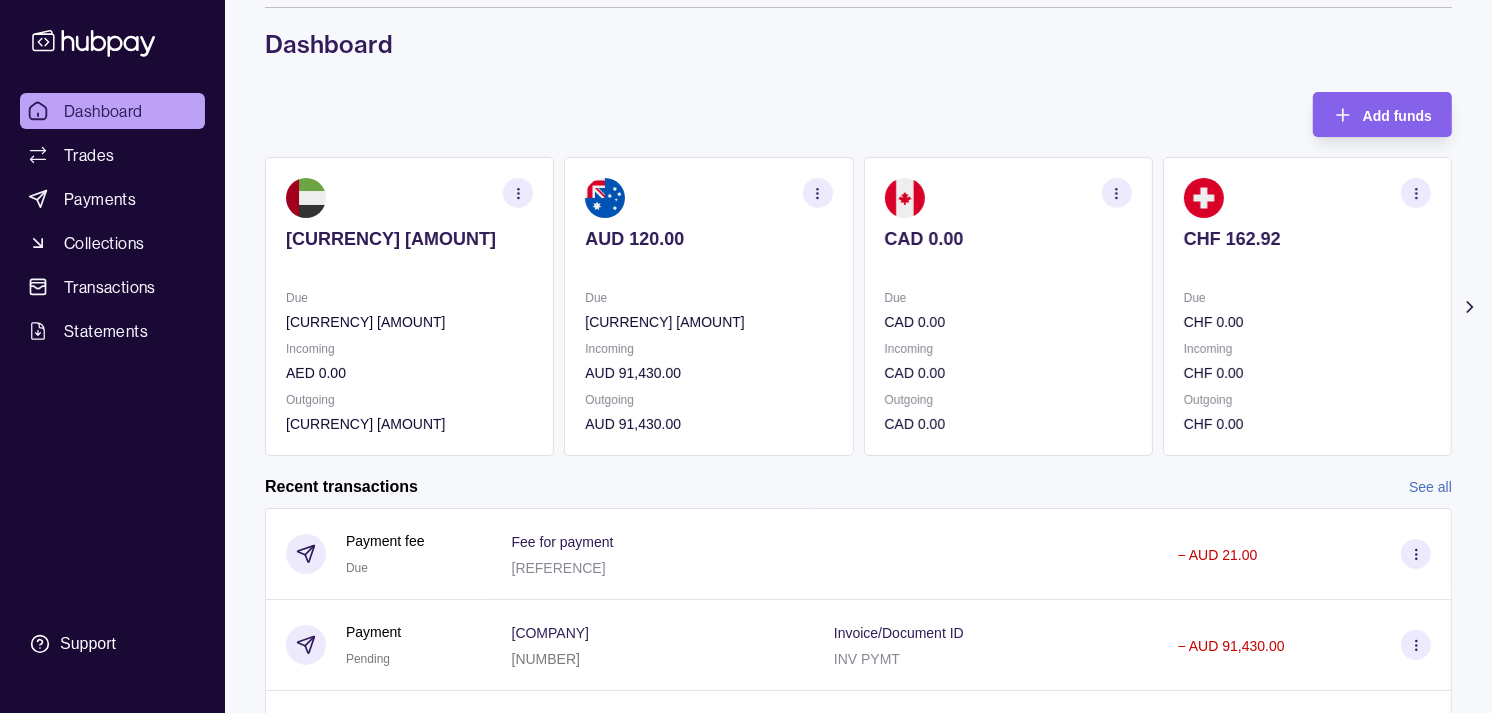 scroll, scrollTop: 222, scrollLeft: 0, axis: vertical 